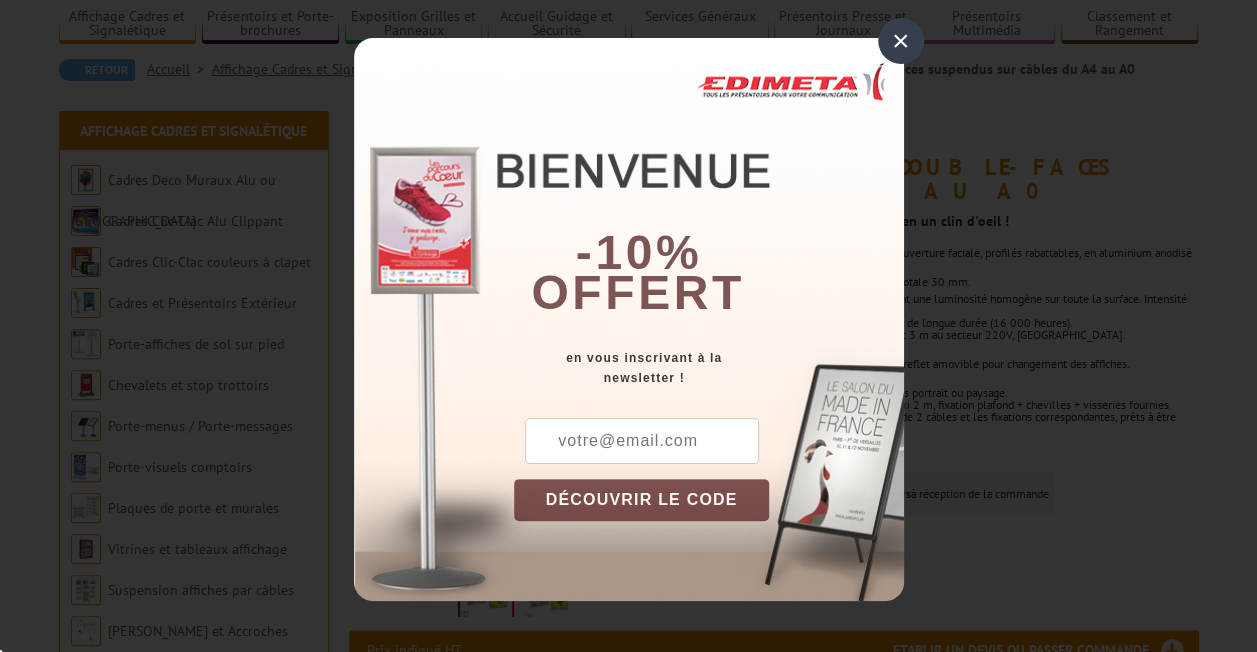 scroll, scrollTop: 168, scrollLeft: 0, axis: vertical 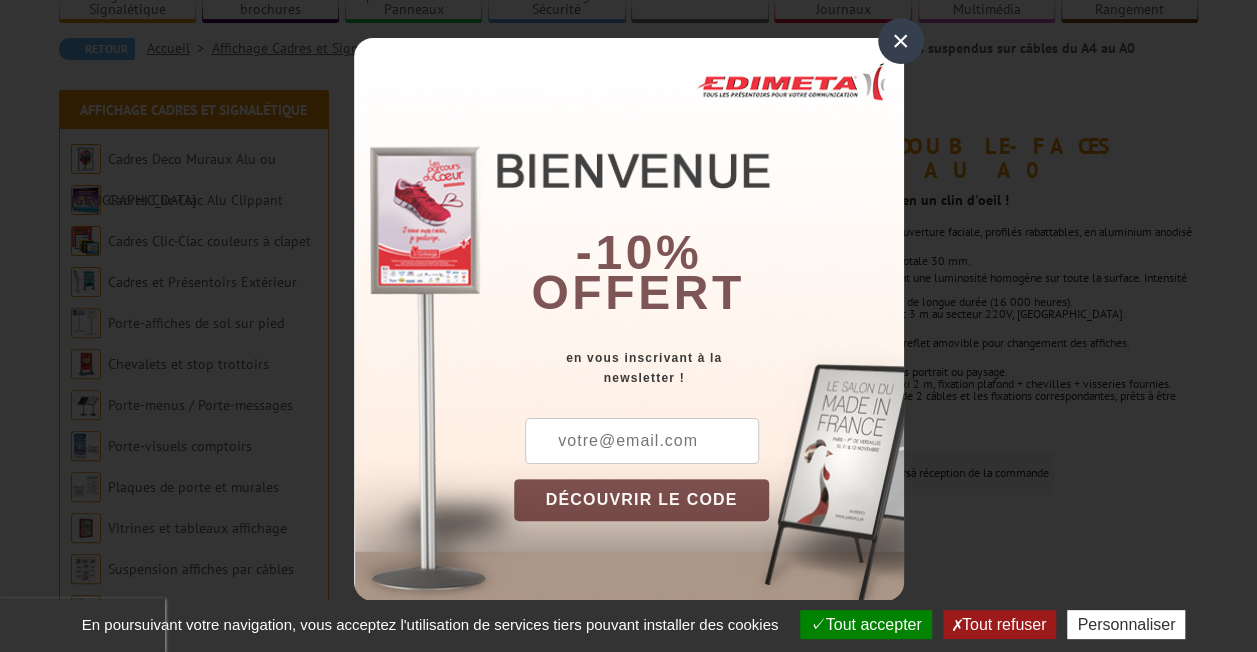 click on "×" at bounding box center [901, 41] 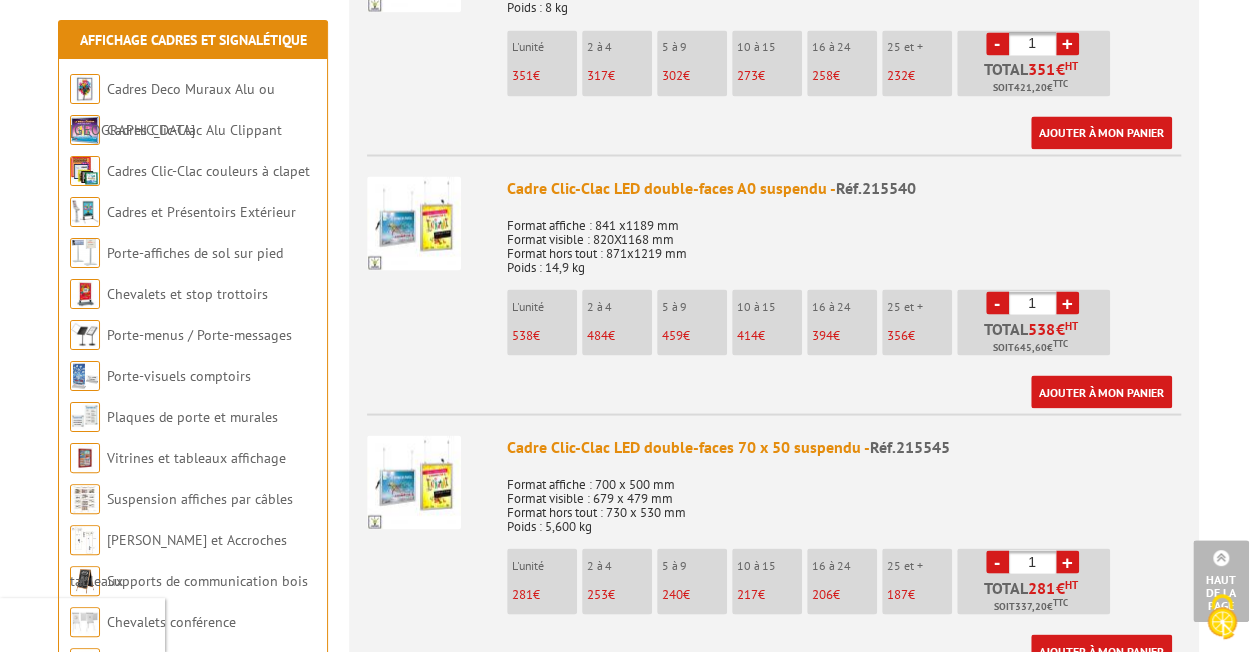 scroll, scrollTop: 1706, scrollLeft: 0, axis: vertical 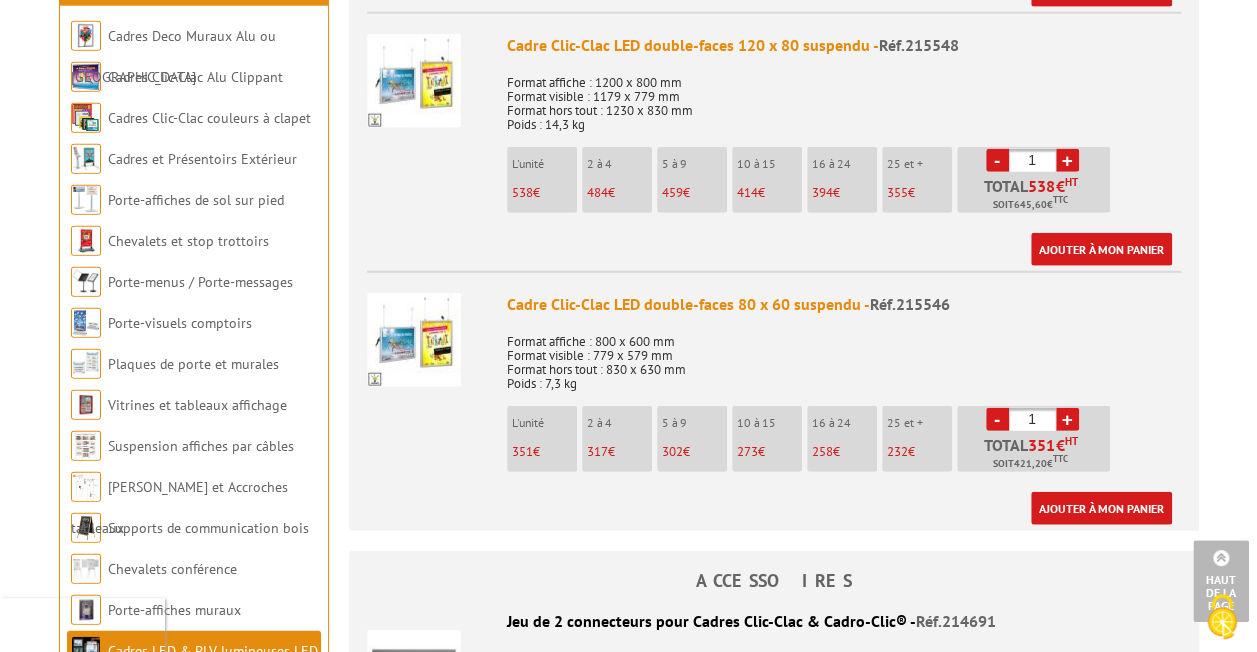 click on "2 à 4" at bounding box center (619, 423) 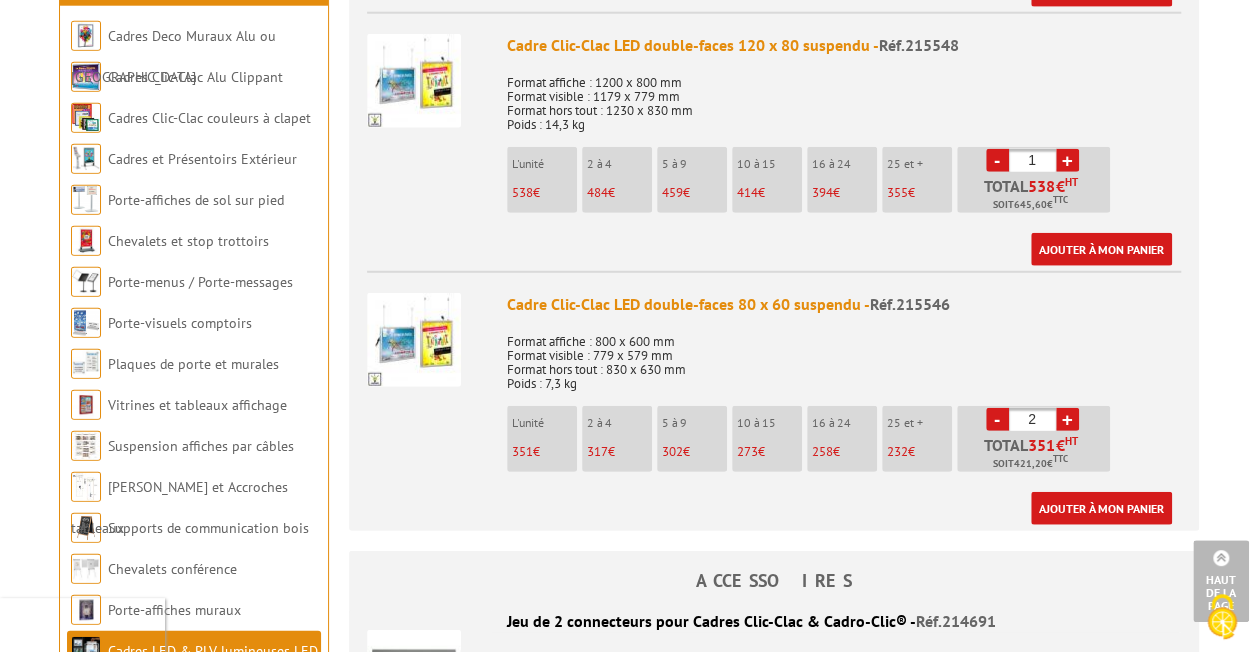 click on "+" at bounding box center [1067, 419] 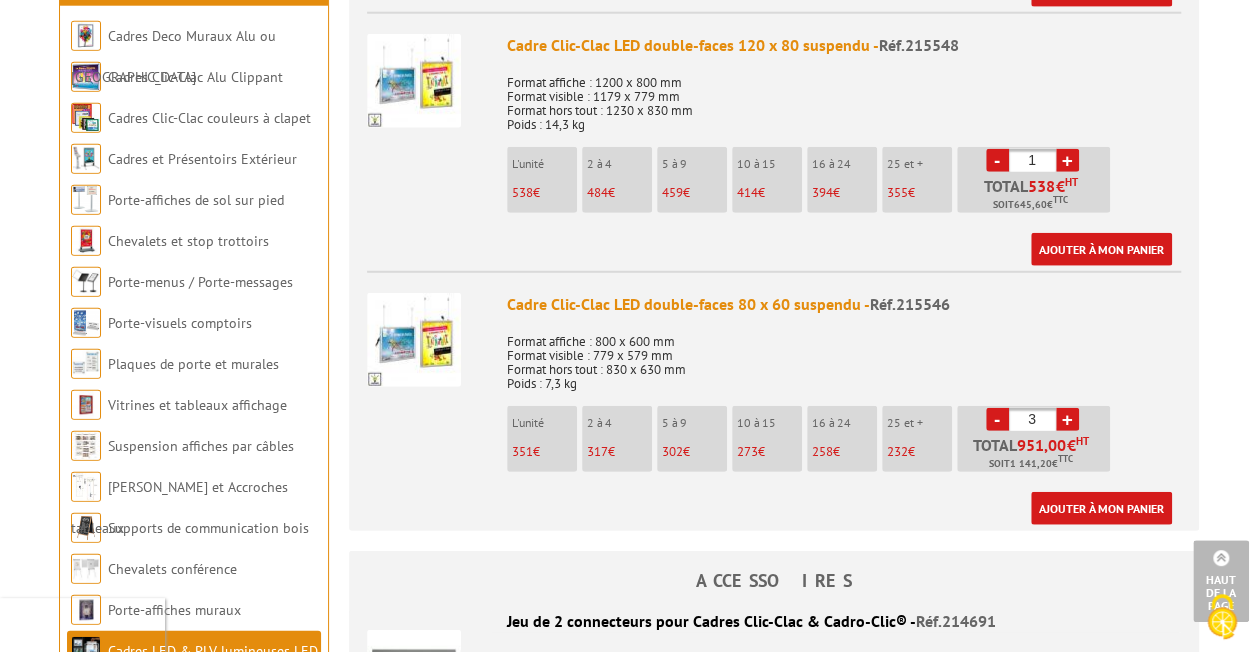 click on "+" at bounding box center [1067, 419] 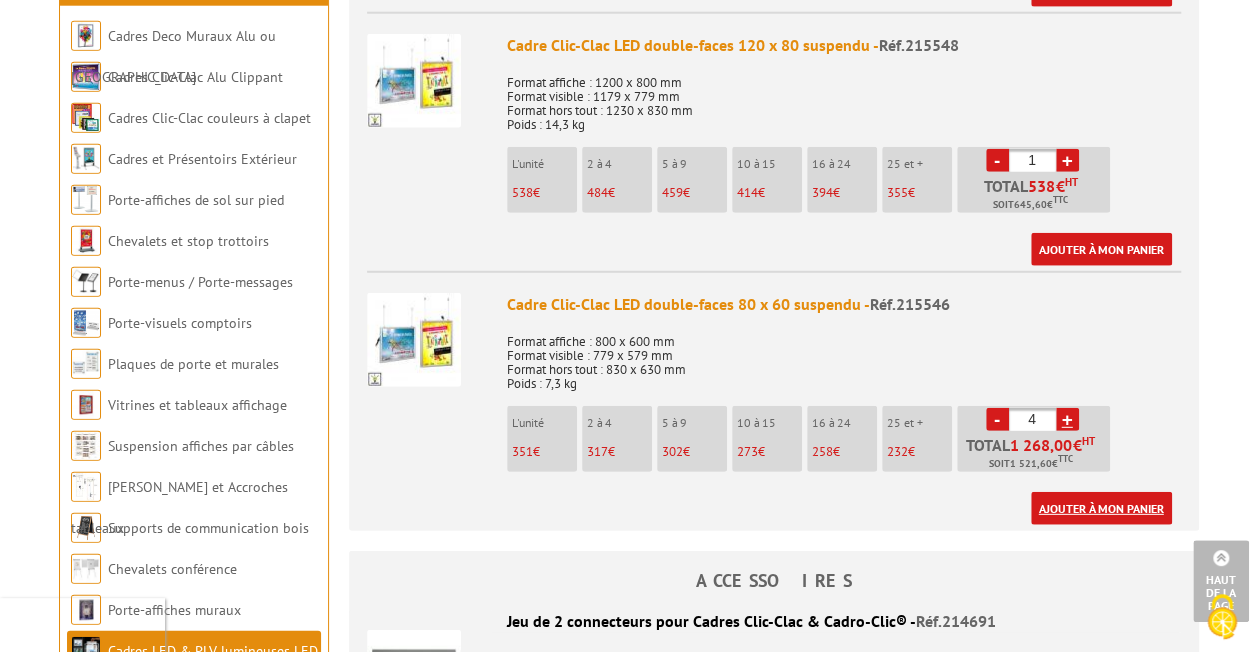 click on "Ajouter à mon panier" at bounding box center (1101, 508) 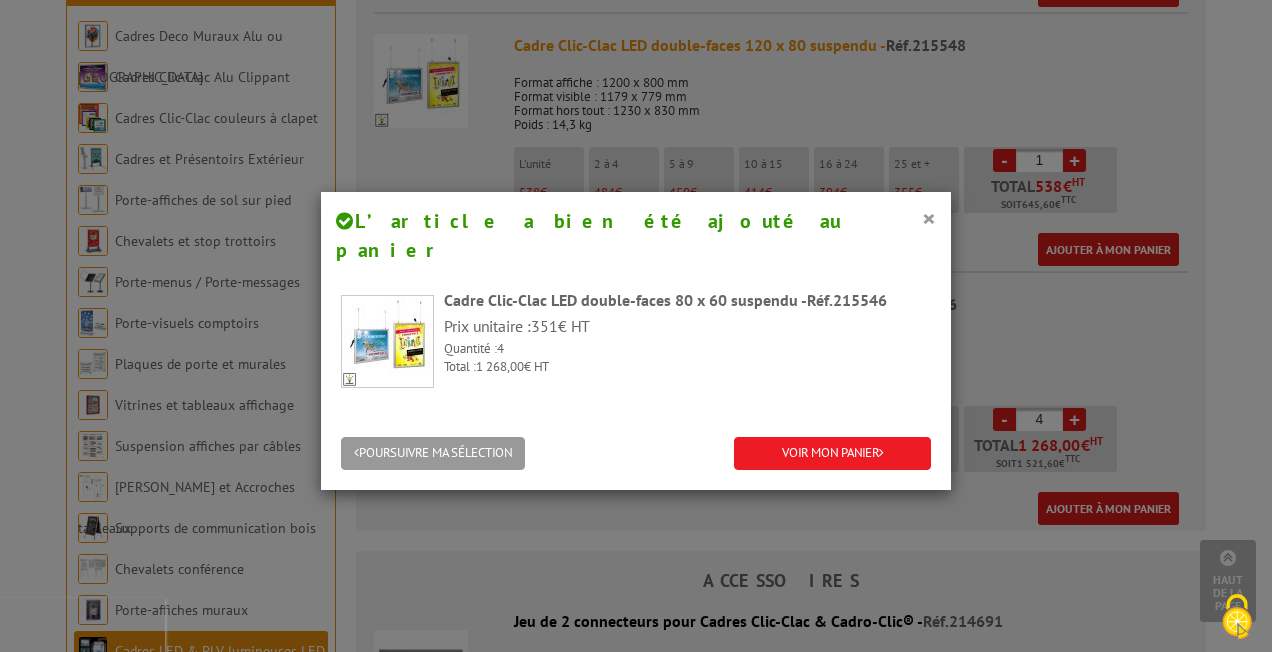 click on "Cadre Clic-Clac LED double-faces 80 x 60 suspendu -  Réf.215546" at bounding box center [687, 300] 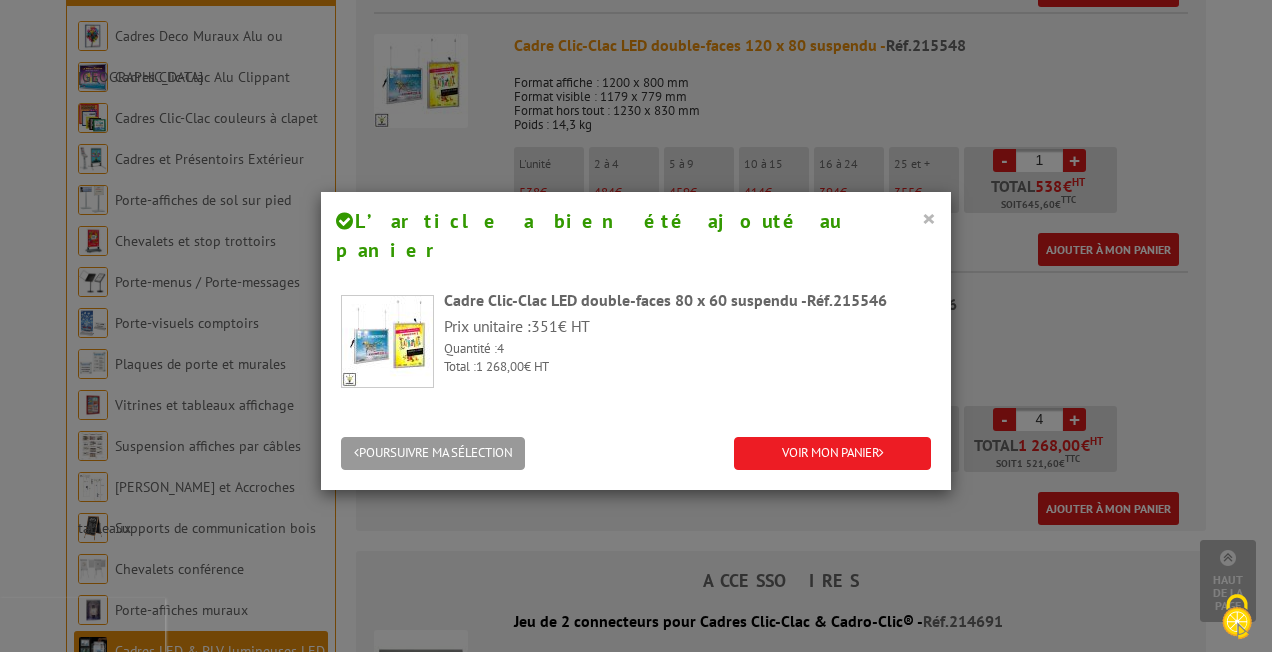 click on "×" at bounding box center [929, 218] 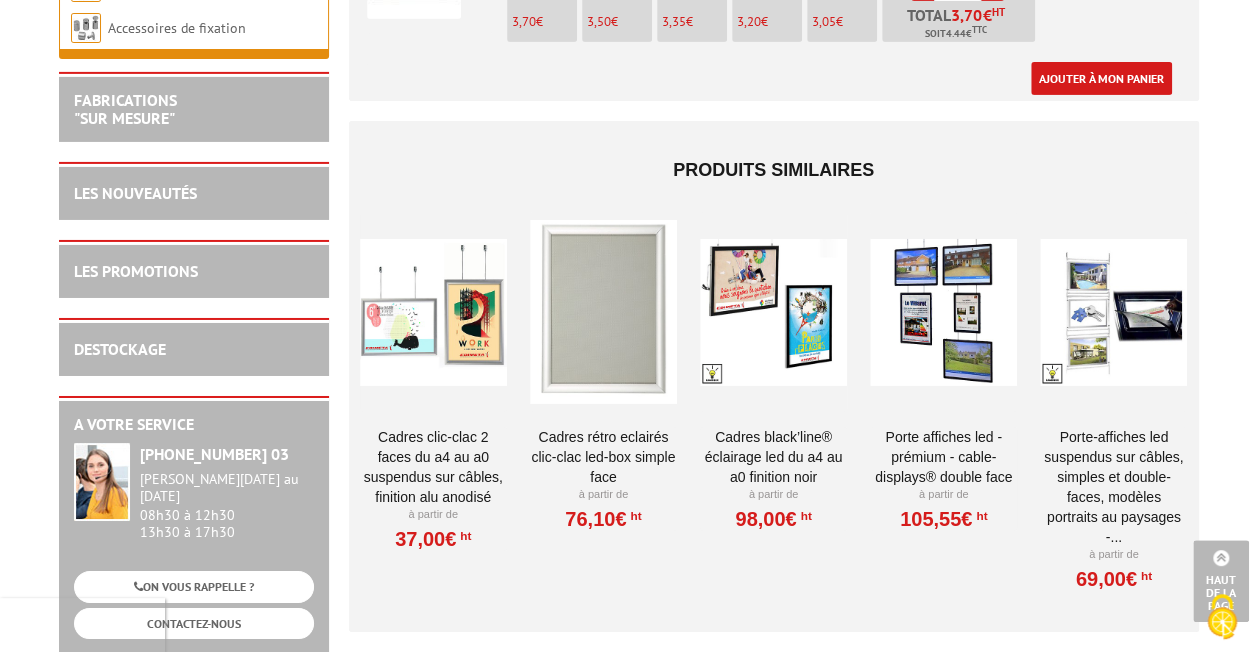 scroll, scrollTop: 3345, scrollLeft: 0, axis: vertical 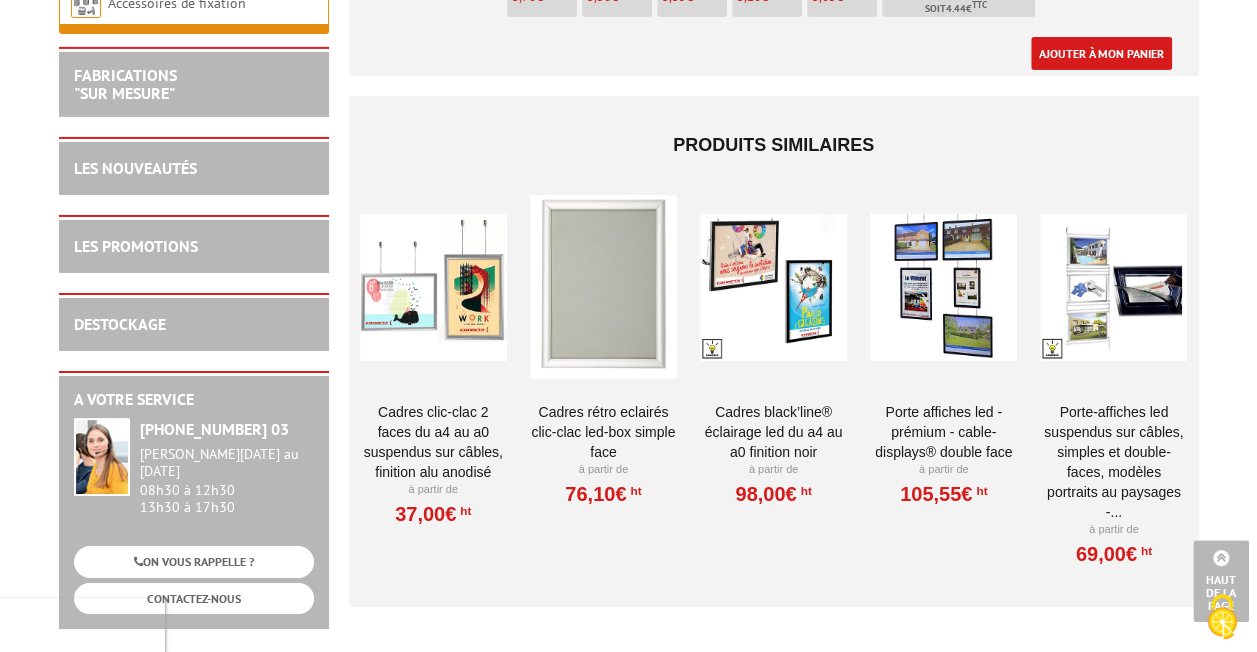 click on "Cadres Clic-Clac 2 faces du A4 au A0 suspendus sur câbles, finition alu anodisé" at bounding box center (433, 442) 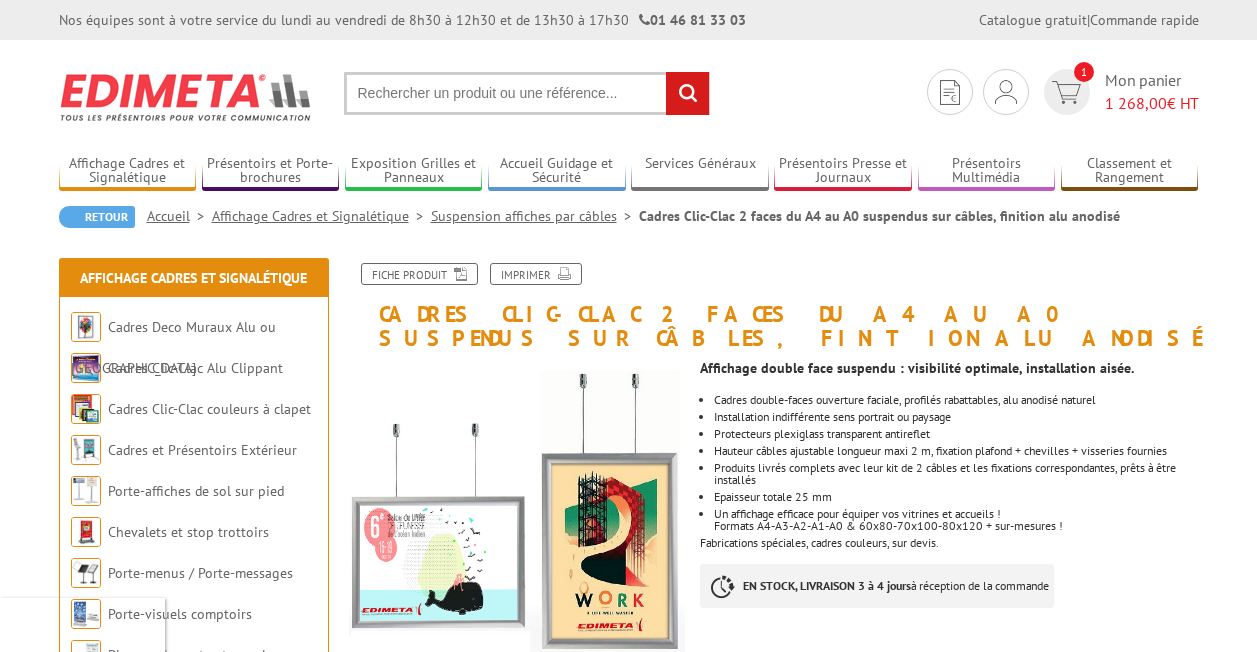 scroll, scrollTop: 0, scrollLeft: 0, axis: both 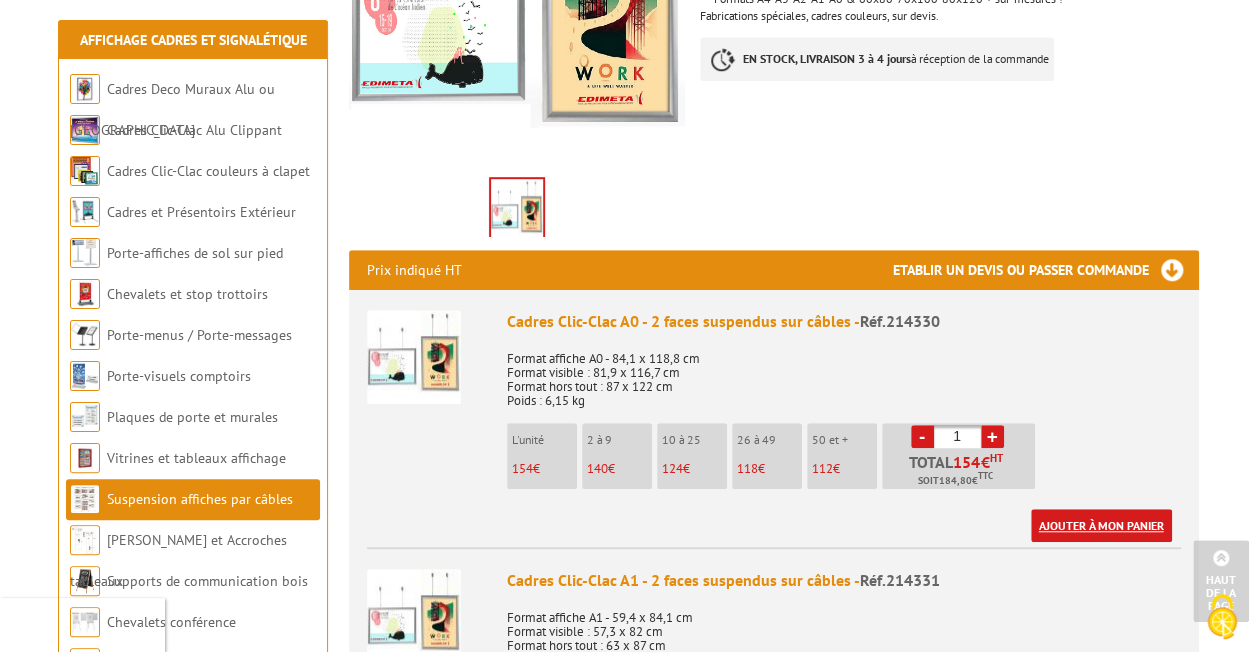 click on "Ajouter à mon panier" at bounding box center (1101, 525) 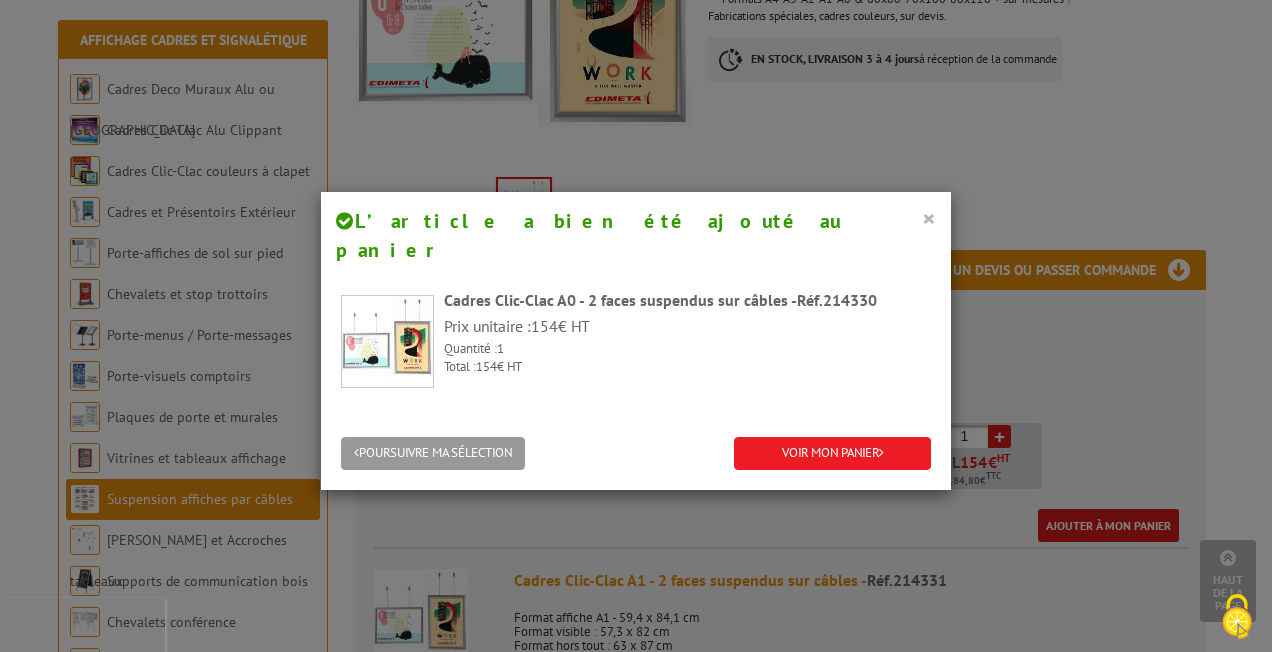click on "×" at bounding box center (929, 218) 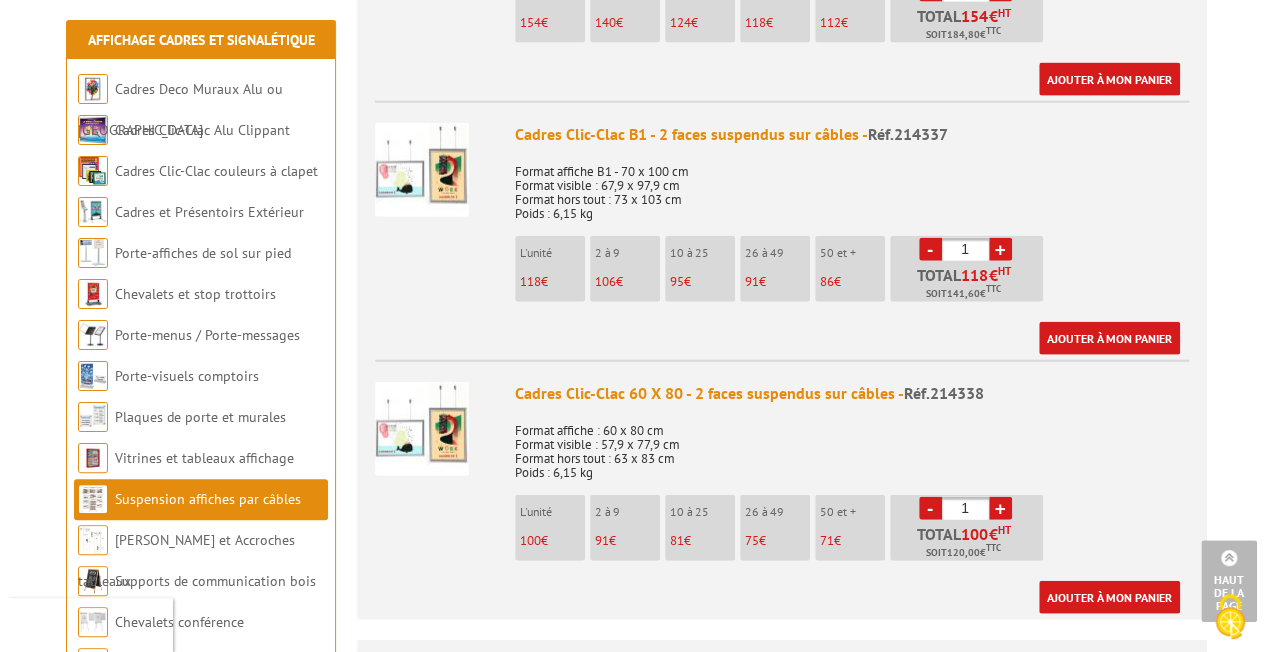 scroll, scrollTop: 2269, scrollLeft: 0, axis: vertical 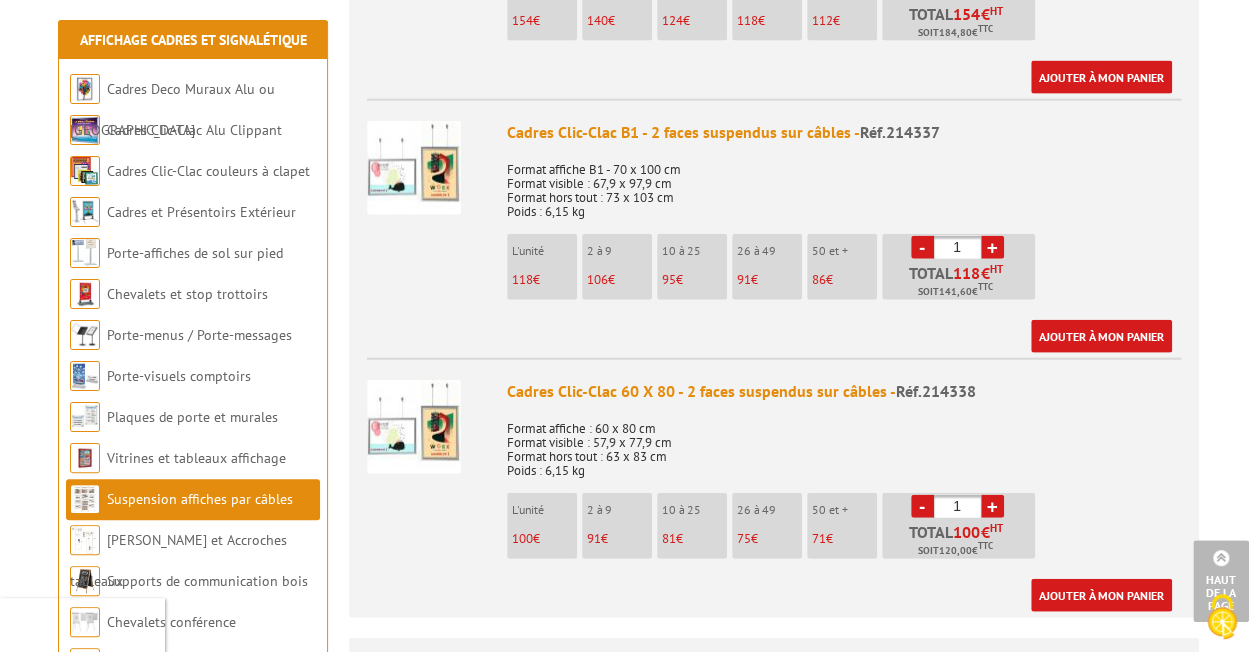 click on "+" at bounding box center [992, 506] 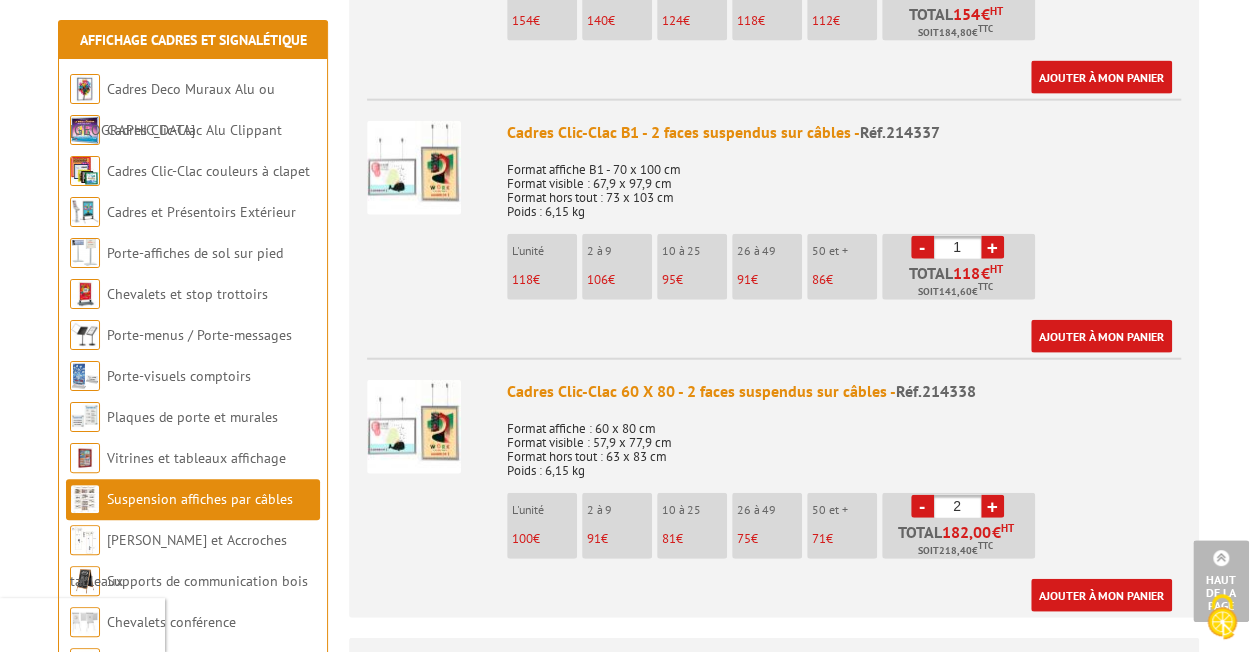 click on "+" at bounding box center [992, 506] 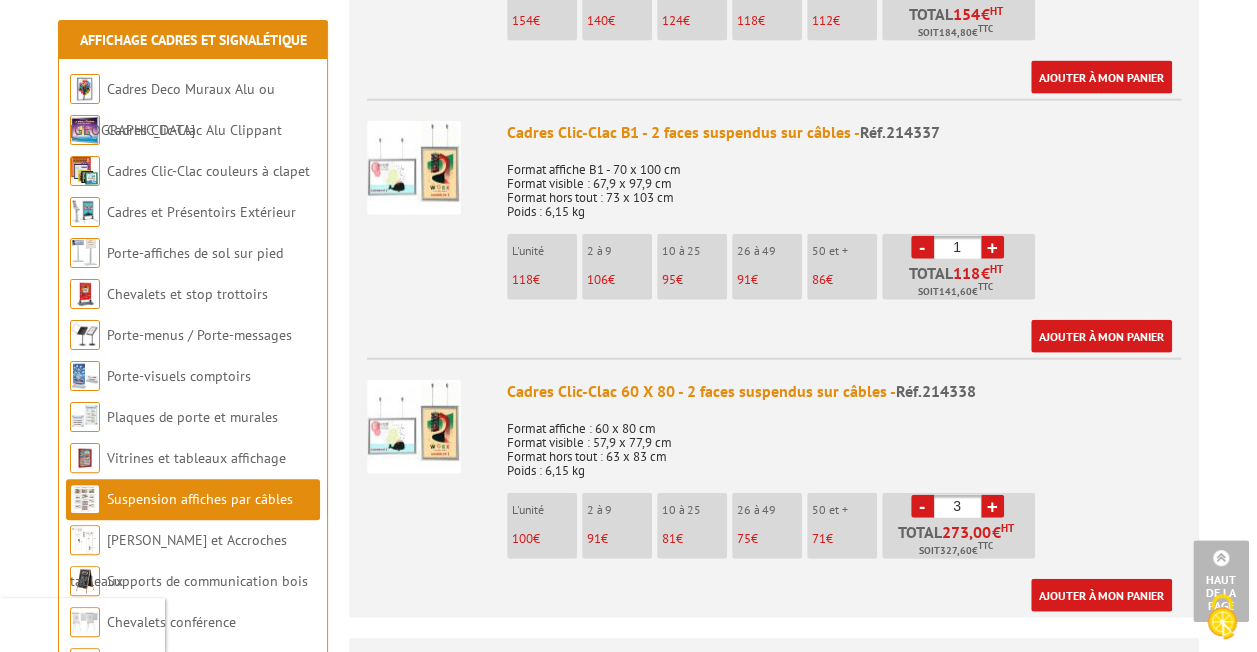 click on "+" at bounding box center [992, 506] 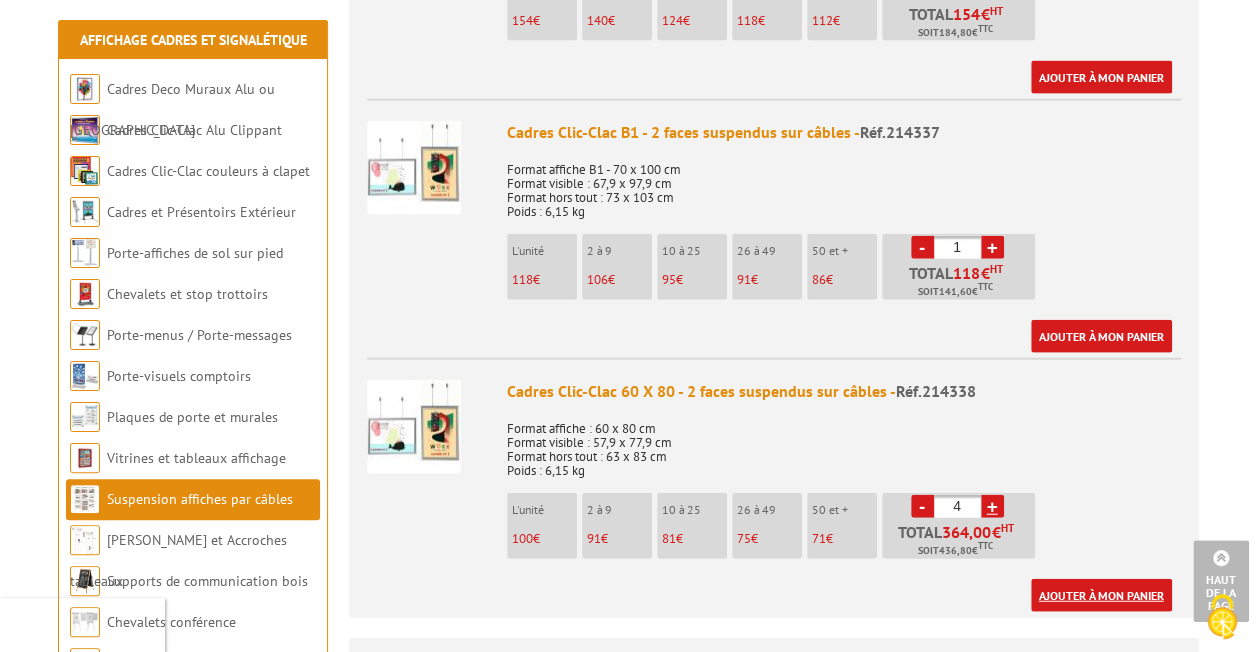click on "Ajouter à mon panier" at bounding box center [1101, 595] 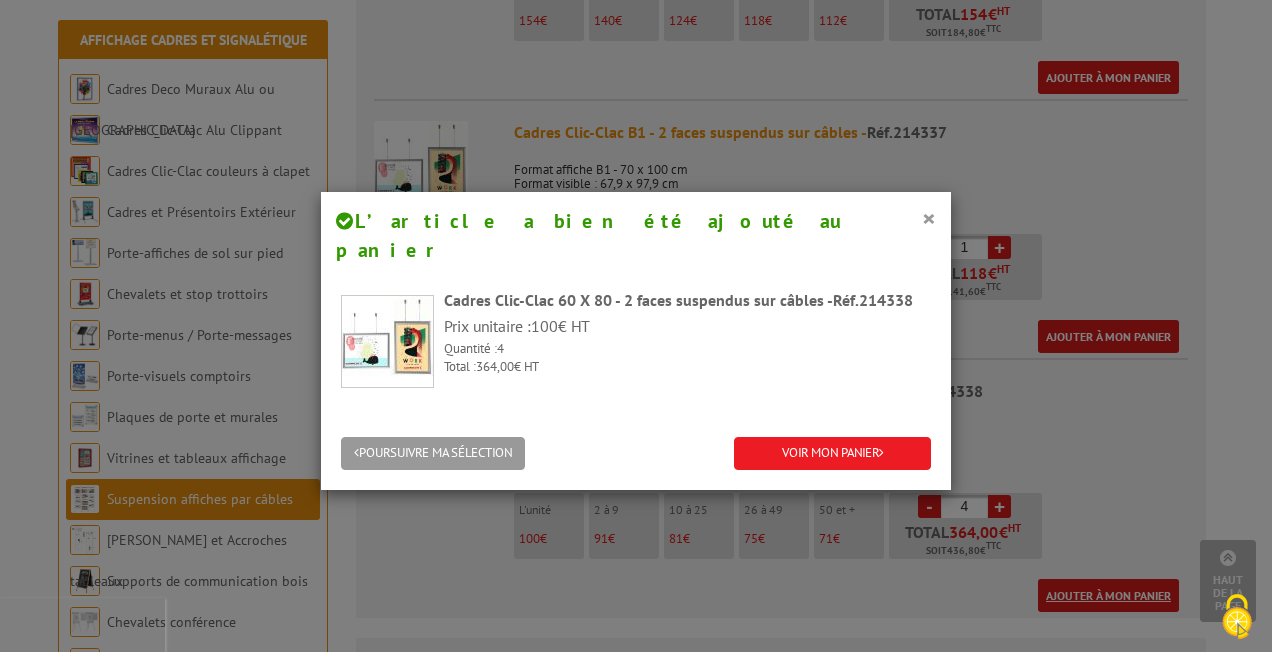 click at bounding box center (387, 341) 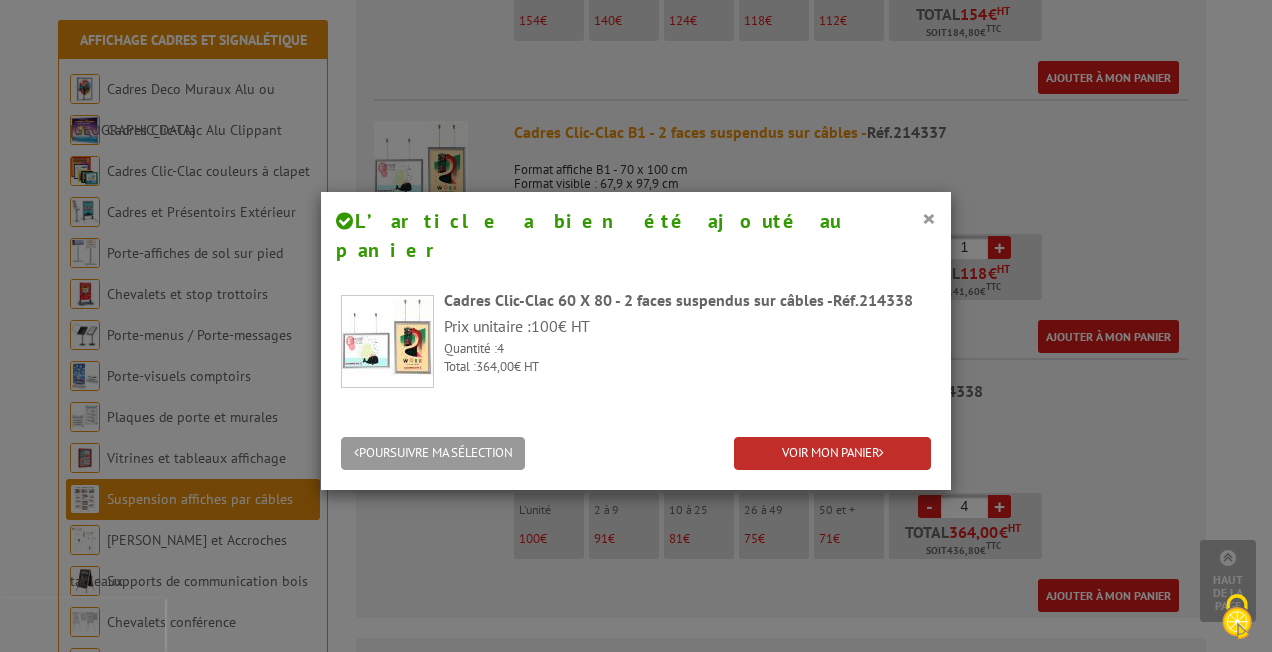 click on "VOIR MON PANIER" at bounding box center [832, 453] 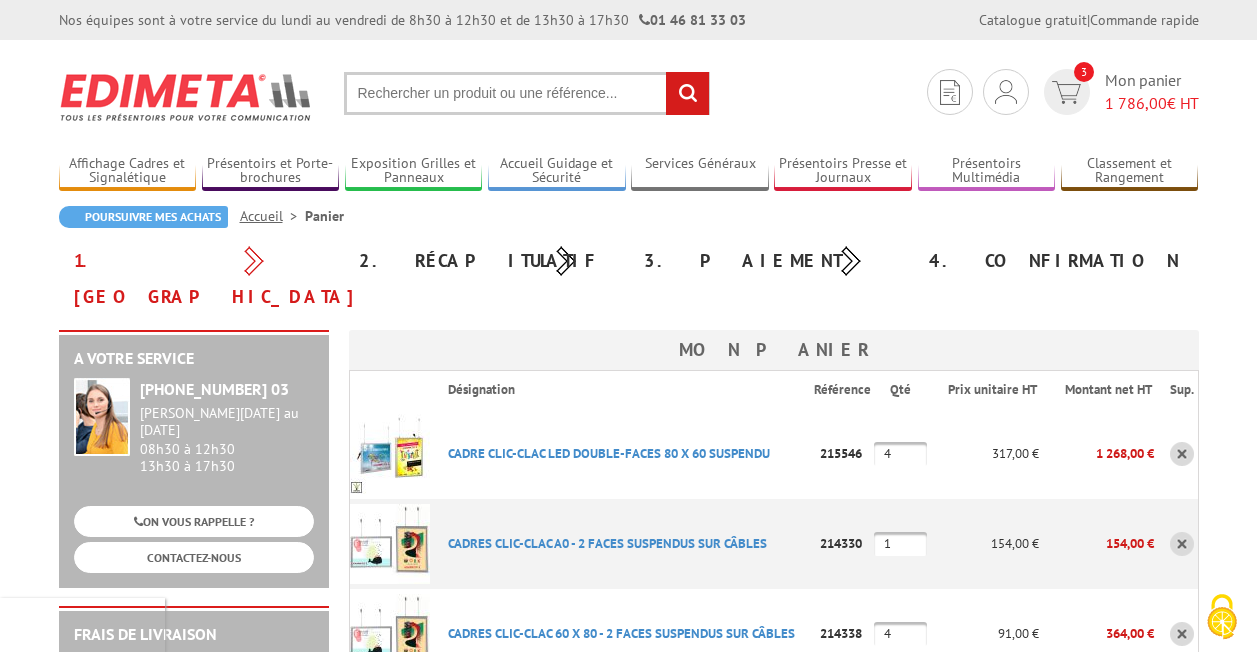scroll, scrollTop: 0, scrollLeft: 0, axis: both 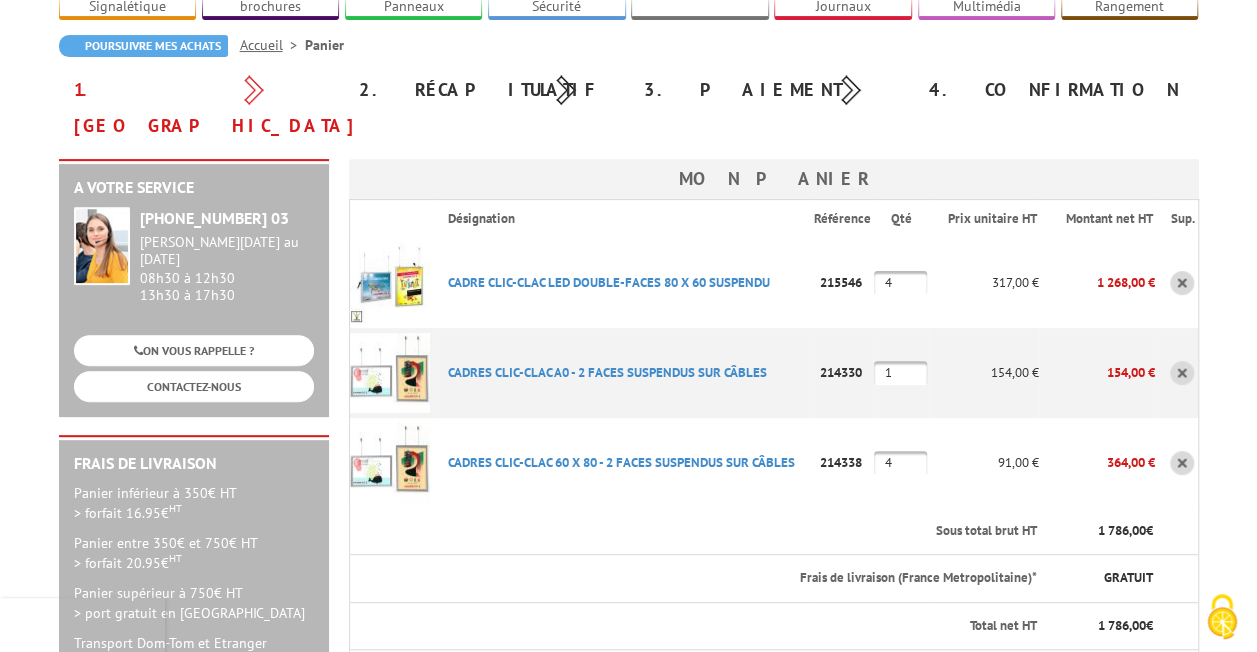 click at bounding box center (1182, 373) 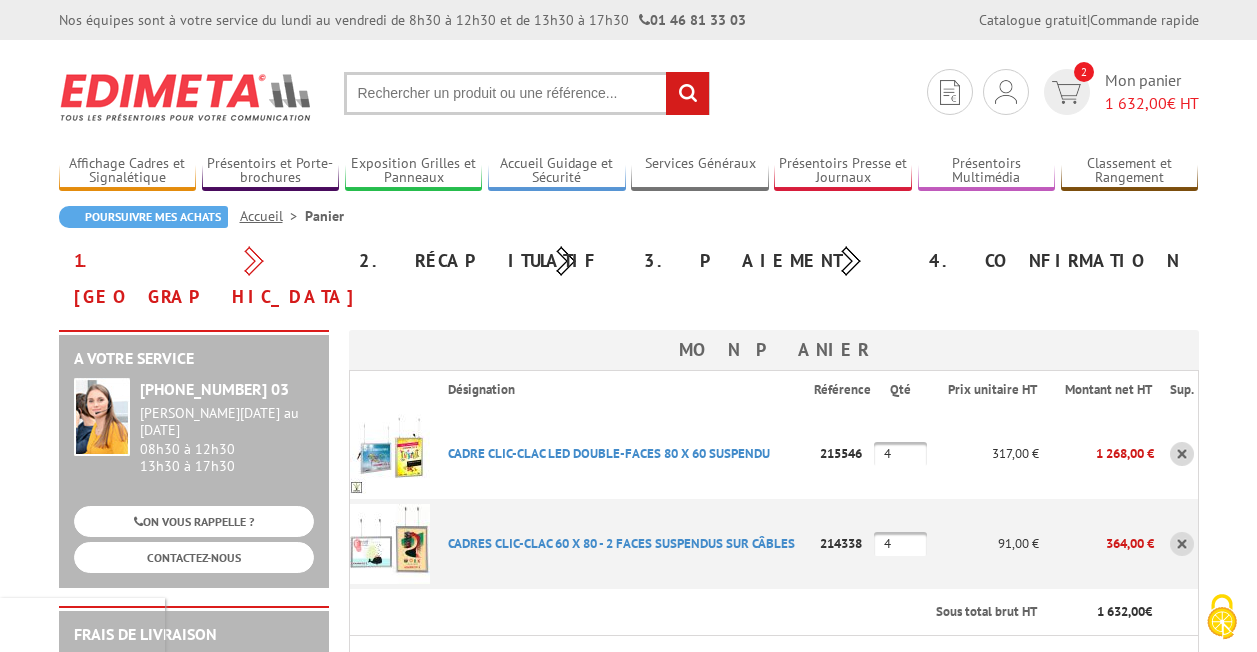 scroll, scrollTop: 0, scrollLeft: 0, axis: both 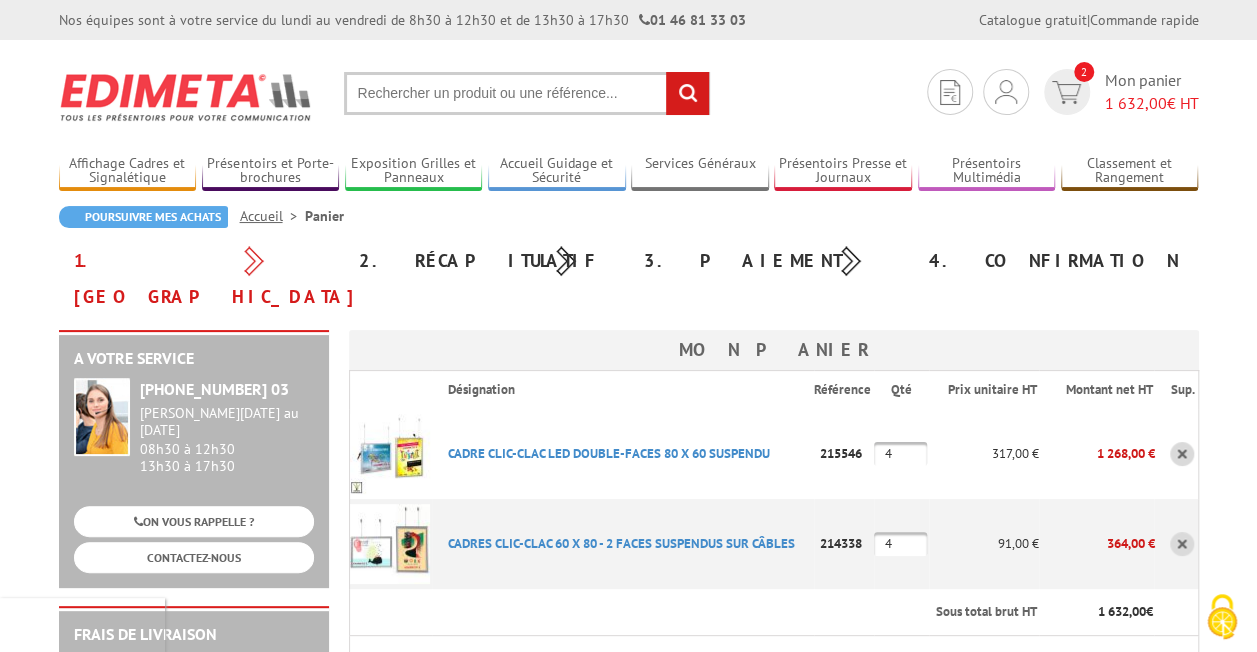 click at bounding box center [1182, 454] 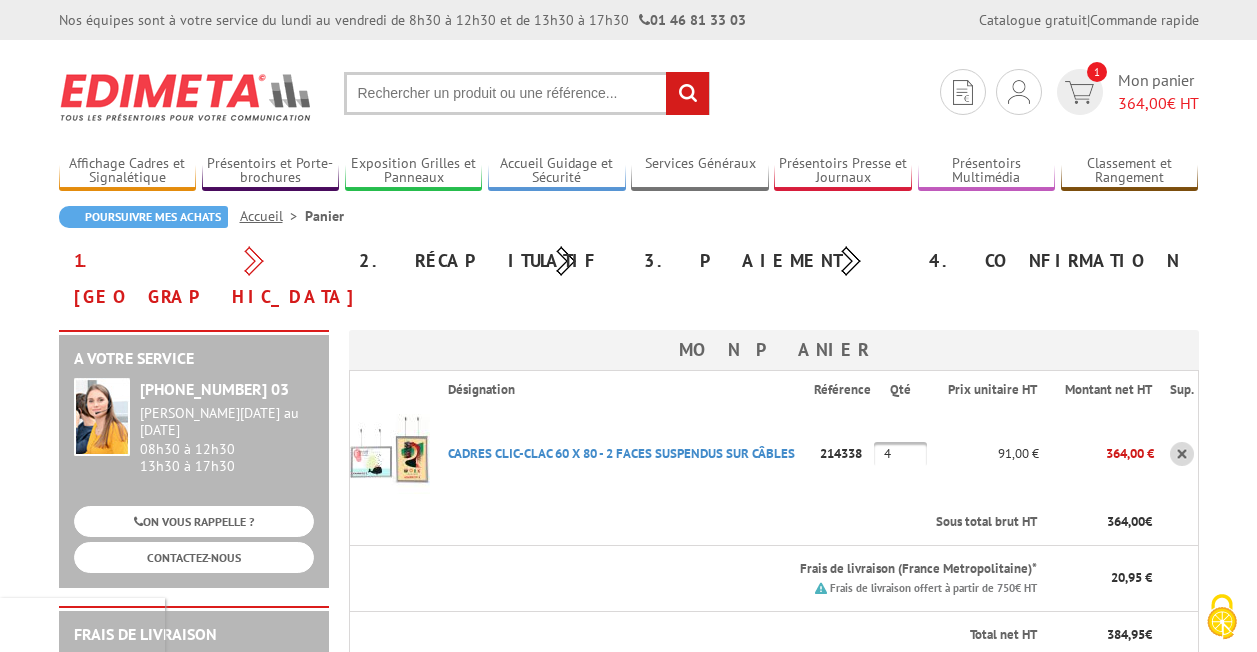 scroll, scrollTop: 0, scrollLeft: 0, axis: both 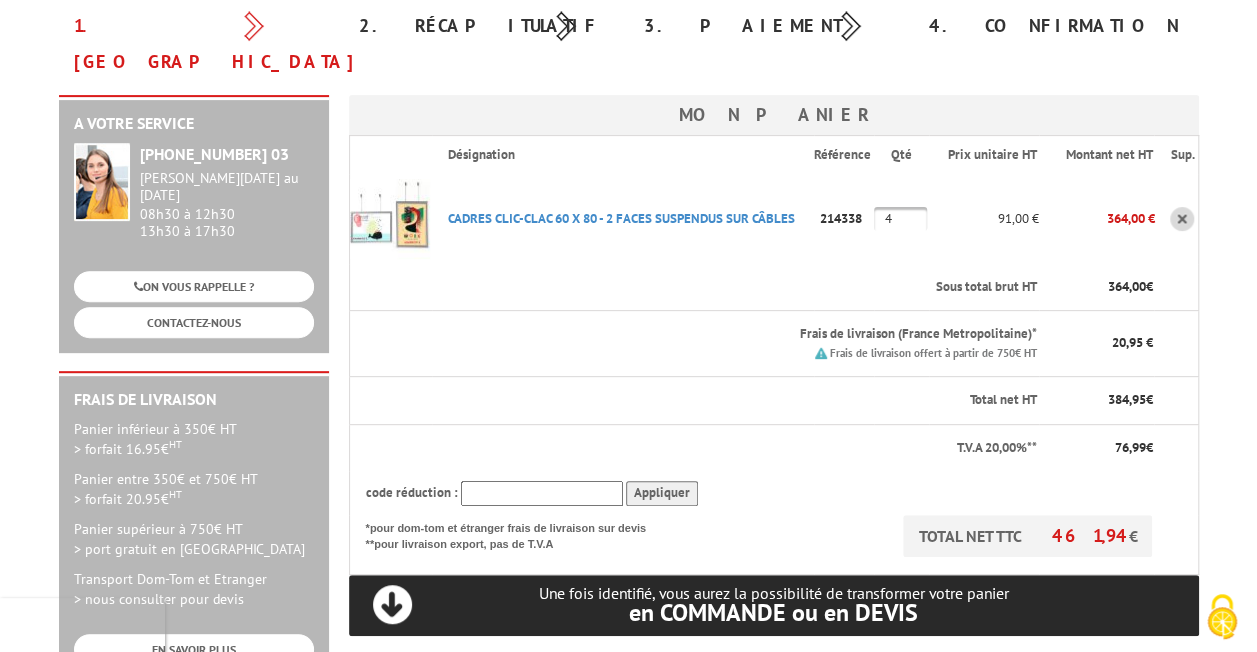 click at bounding box center [390, 219] 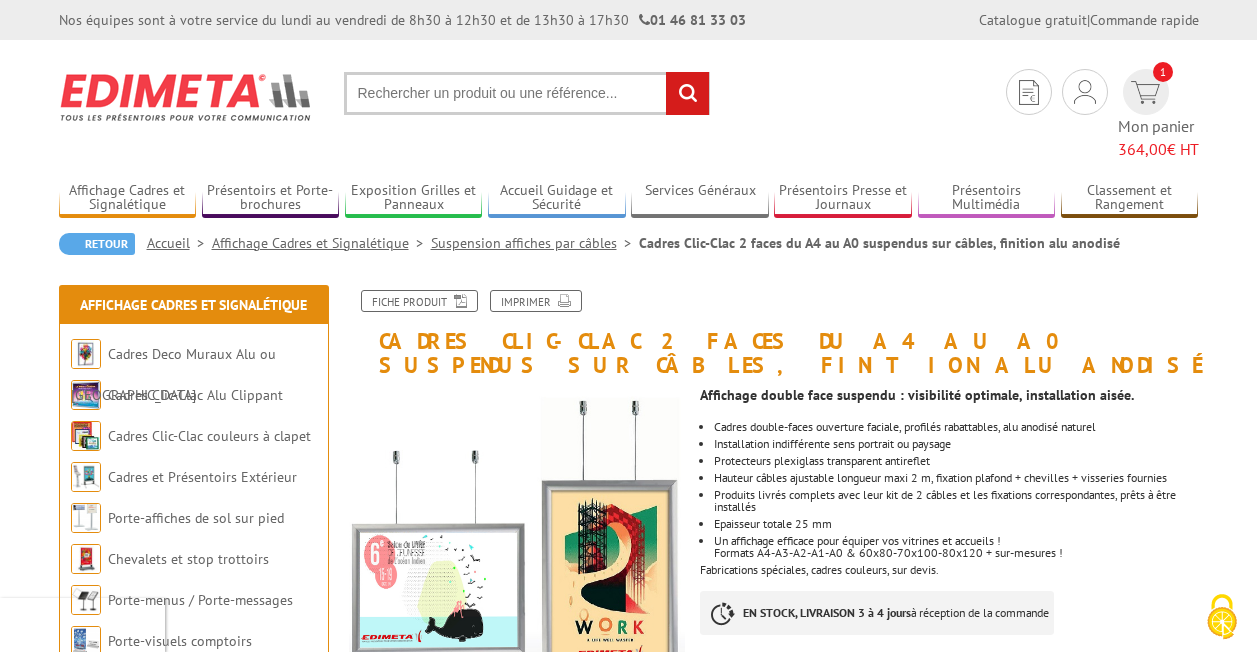 scroll, scrollTop: 0, scrollLeft: 0, axis: both 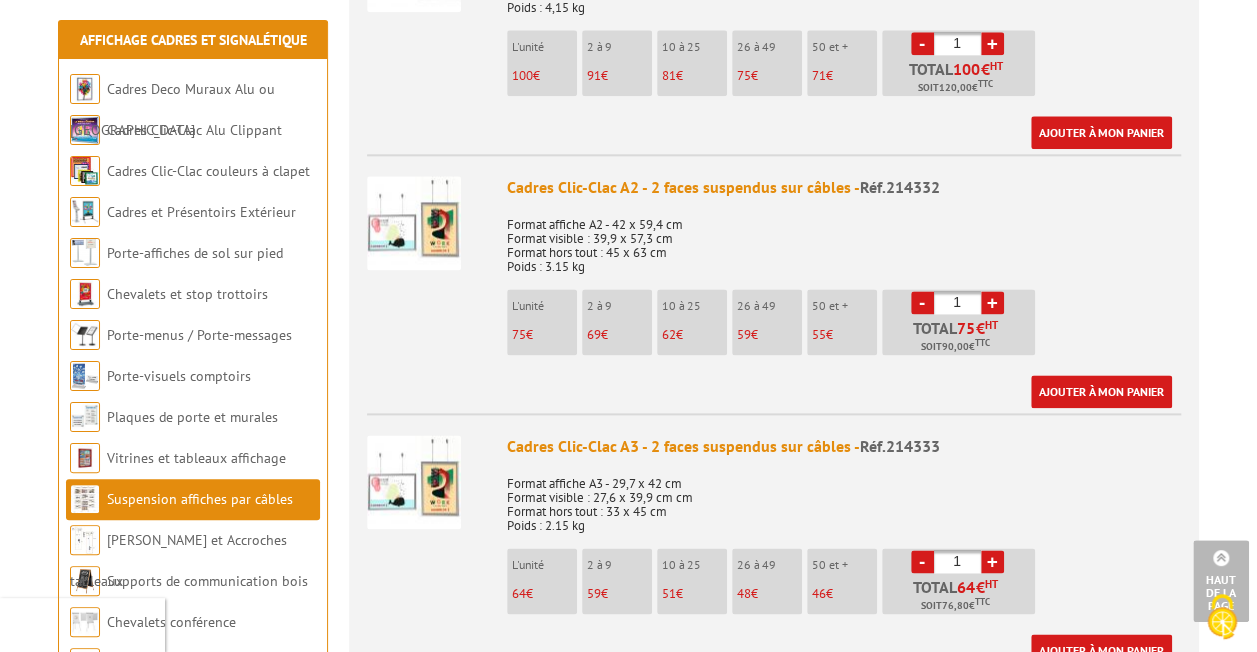 click on "-" at bounding box center (922, 302) 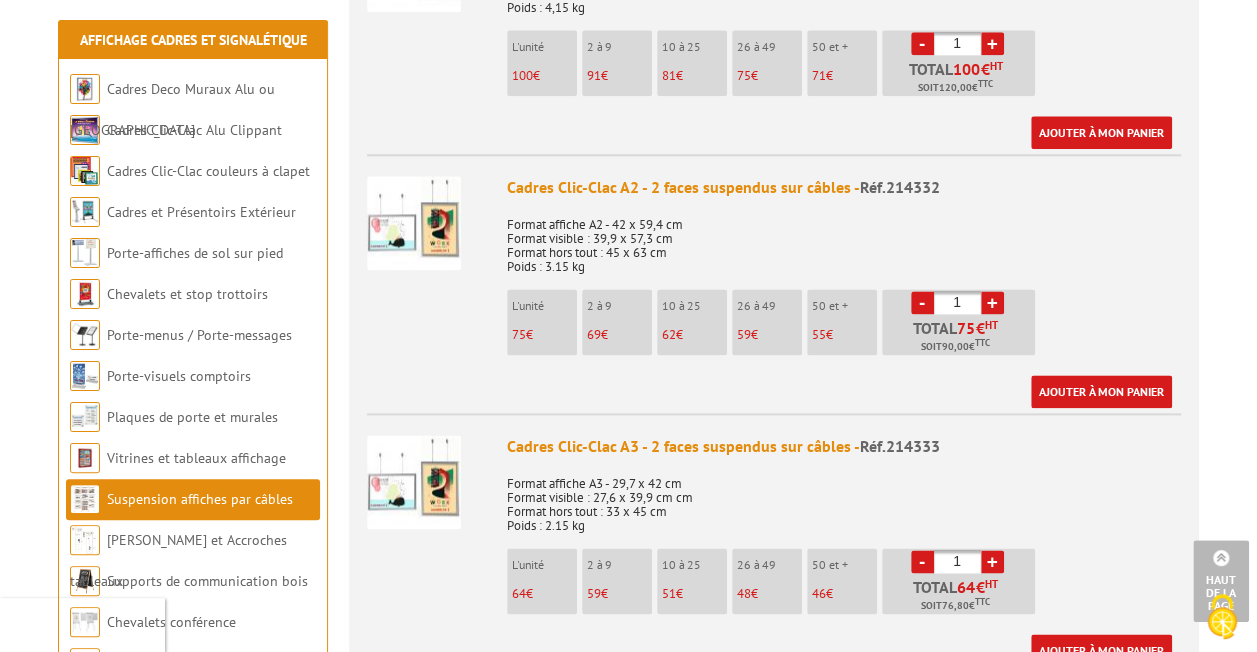 click on "-" at bounding box center (922, 302) 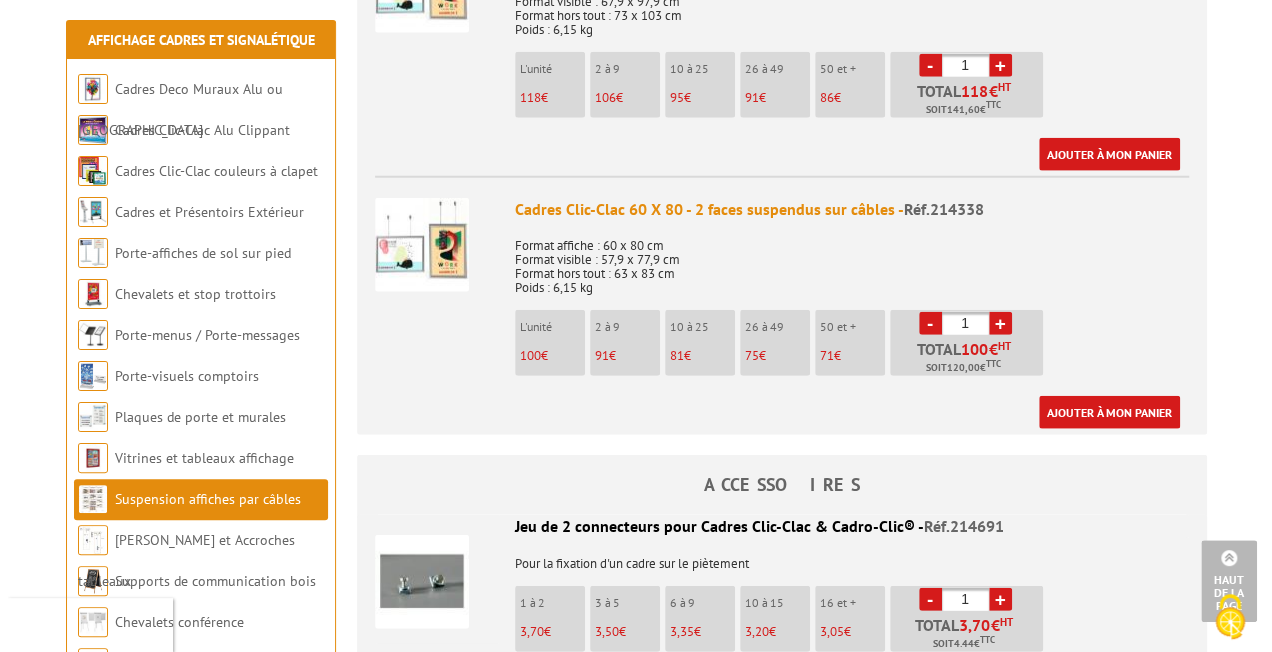 scroll, scrollTop: 2485, scrollLeft: 0, axis: vertical 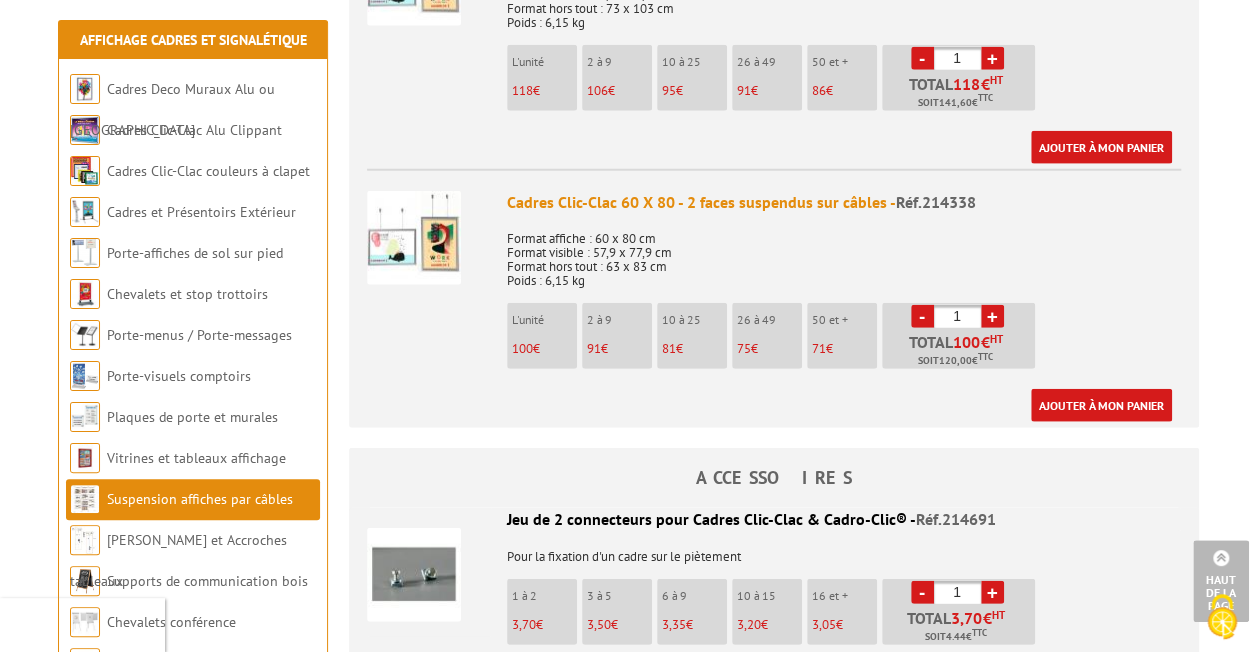 type 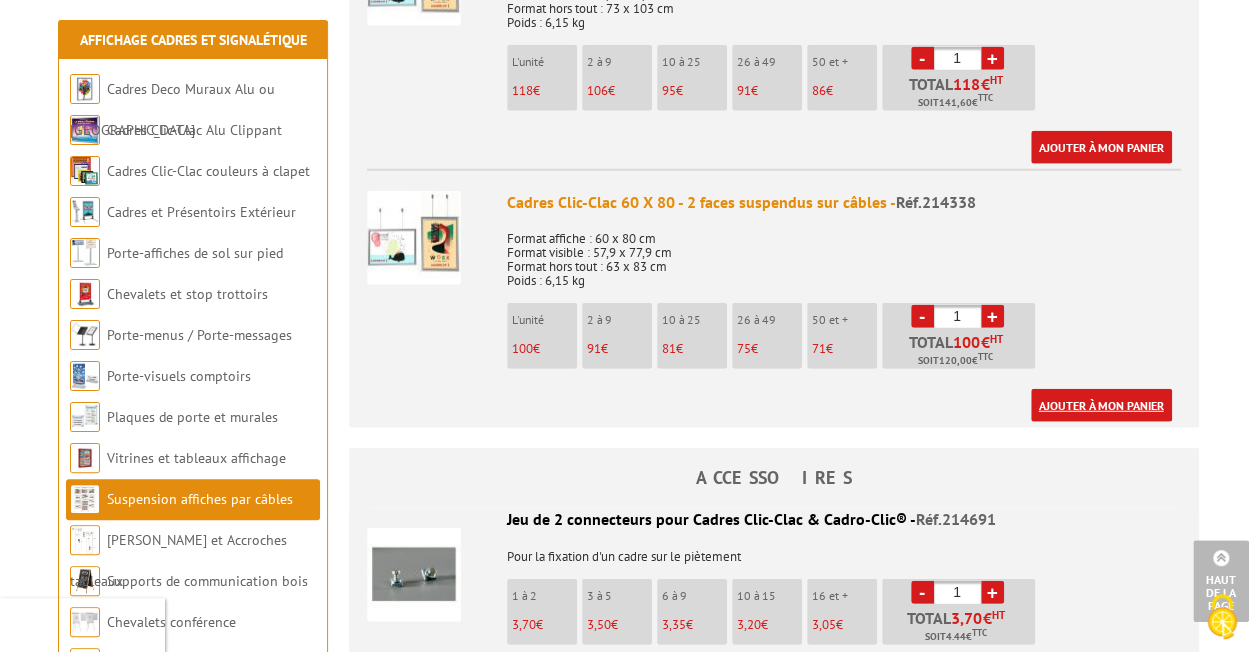 click on "Ajouter à mon panier" at bounding box center (1101, 405) 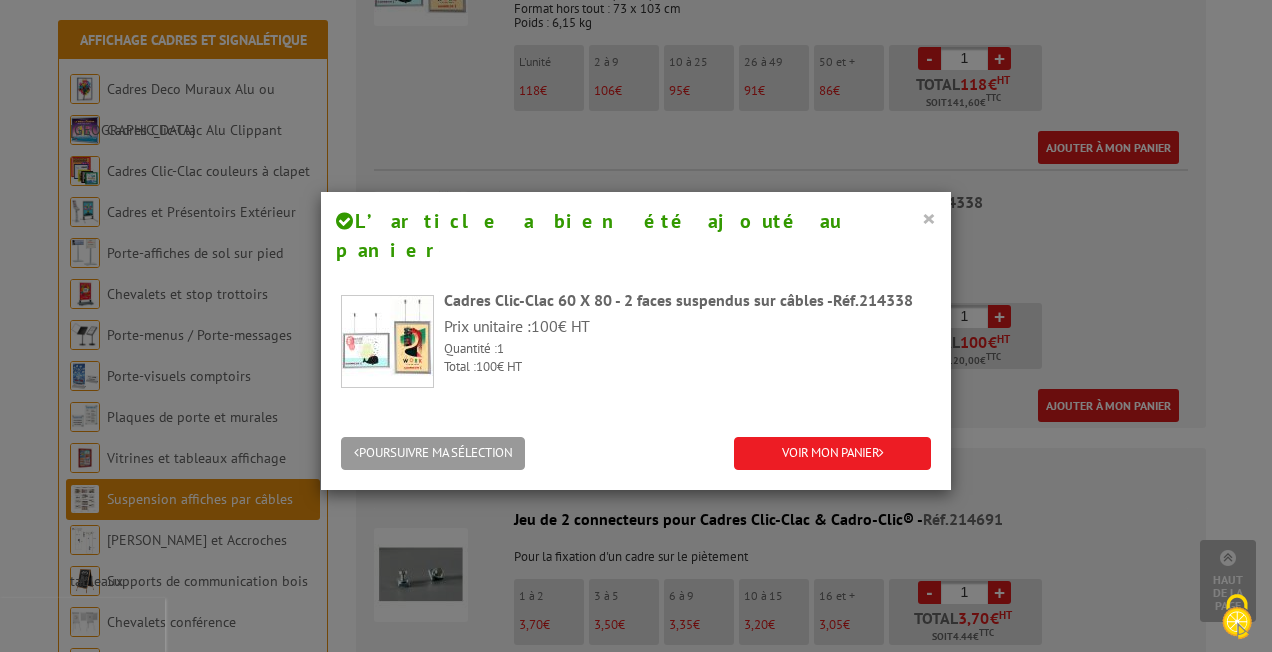 click on "×" at bounding box center (929, 218) 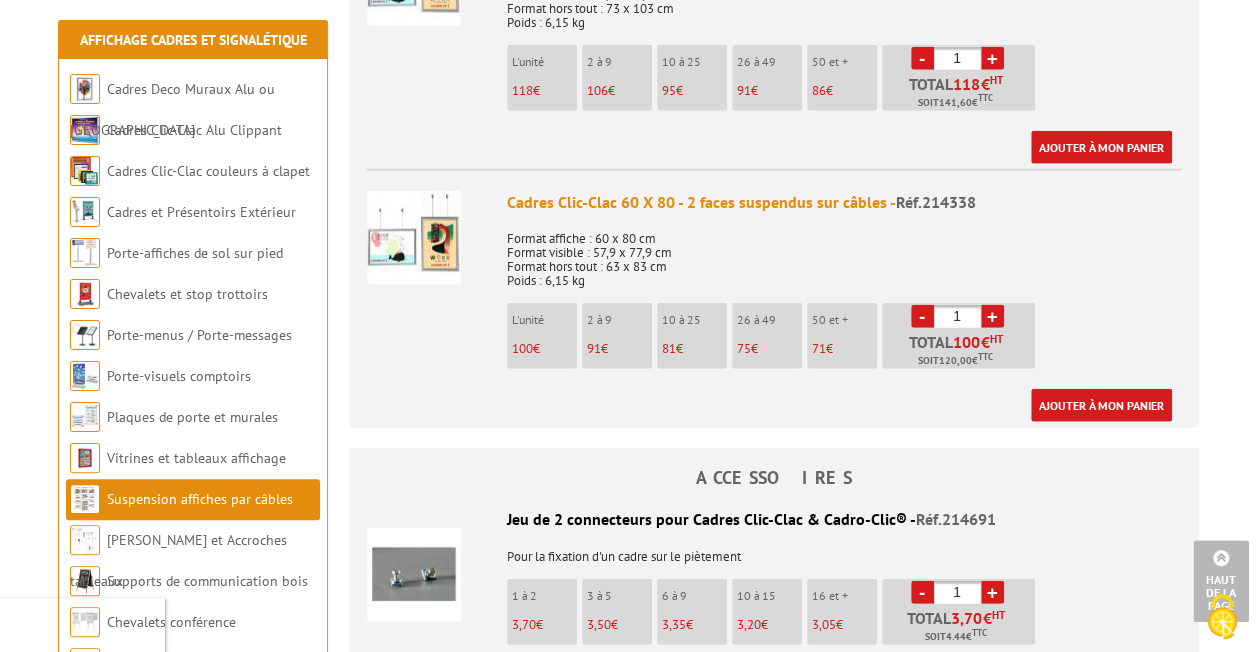 click on "+" at bounding box center (992, 316) 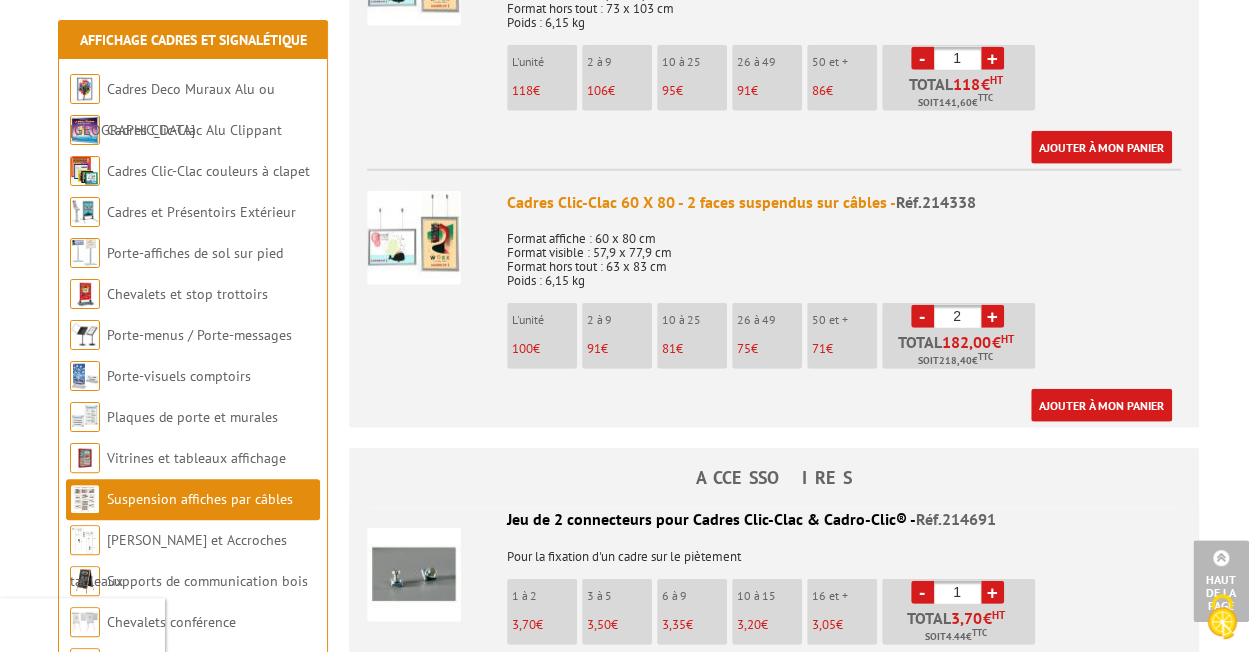 click on "+" at bounding box center [992, 316] 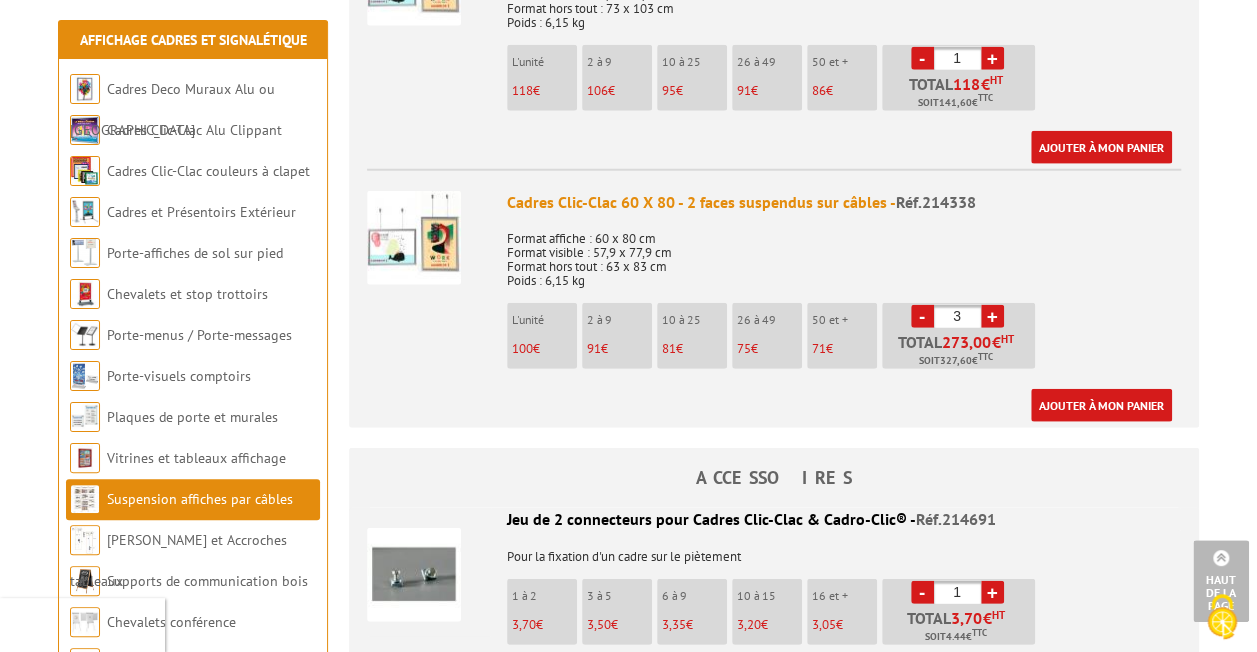 click on "+" at bounding box center (992, 316) 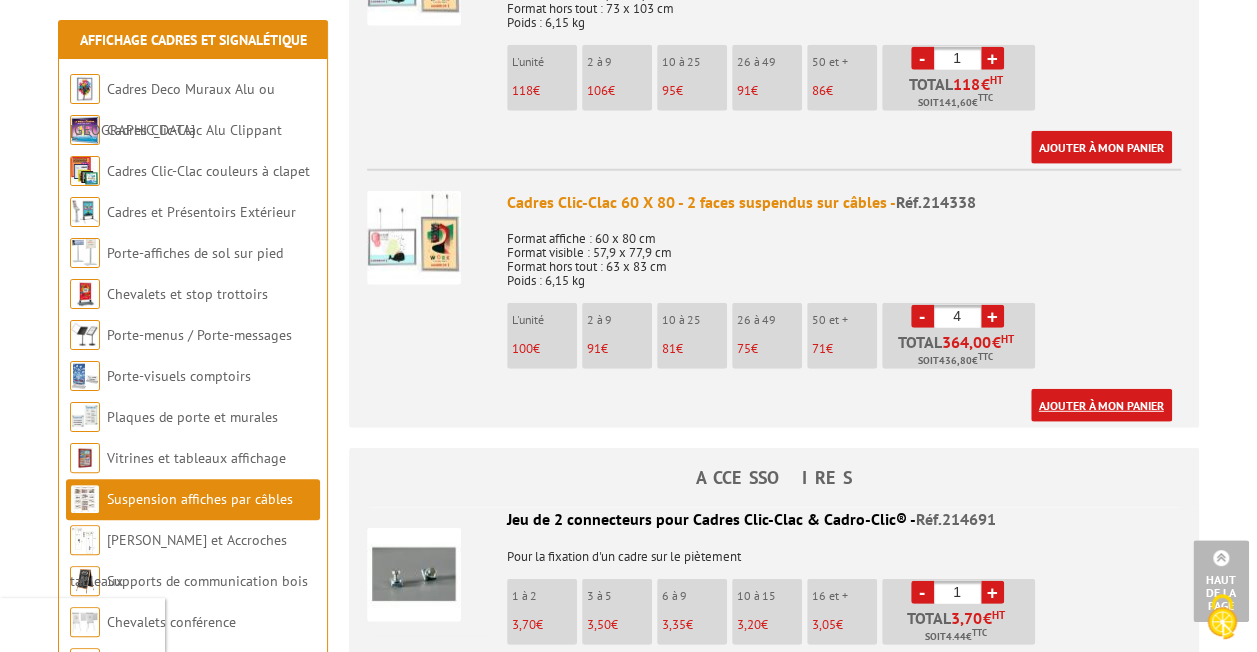 click on "Ajouter à mon panier" at bounding box center (1101, 405) 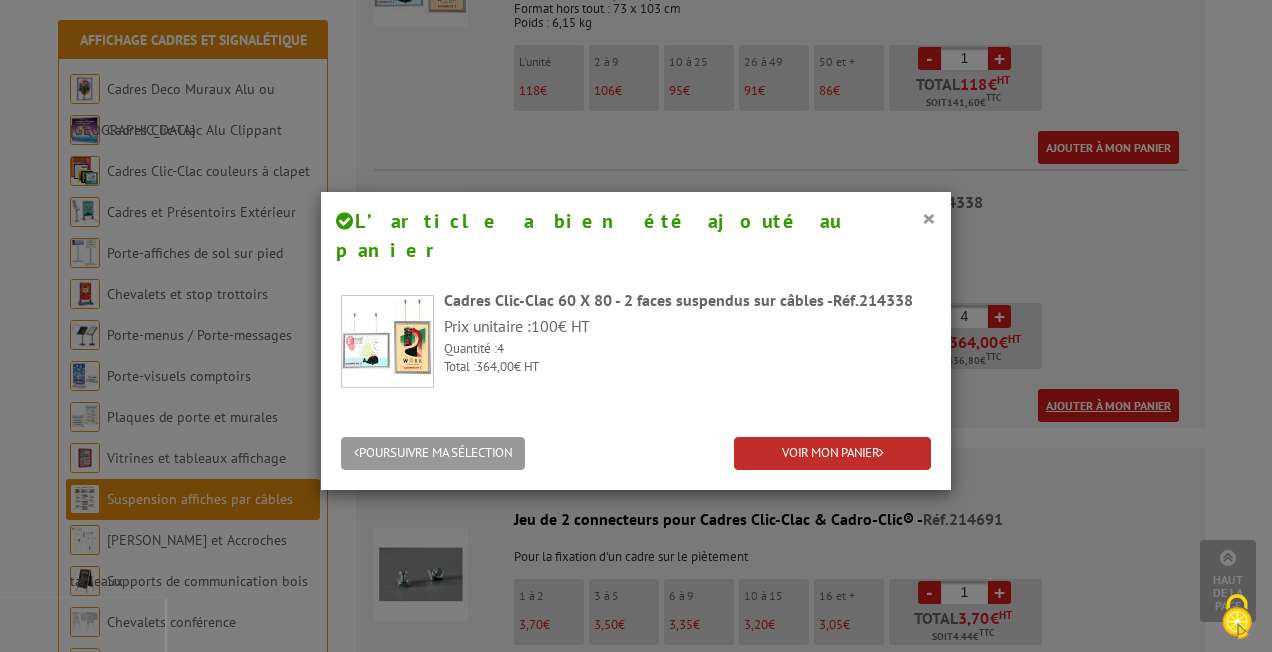 click on "VOIR MON PANIER" at bounding box center (832, 453) 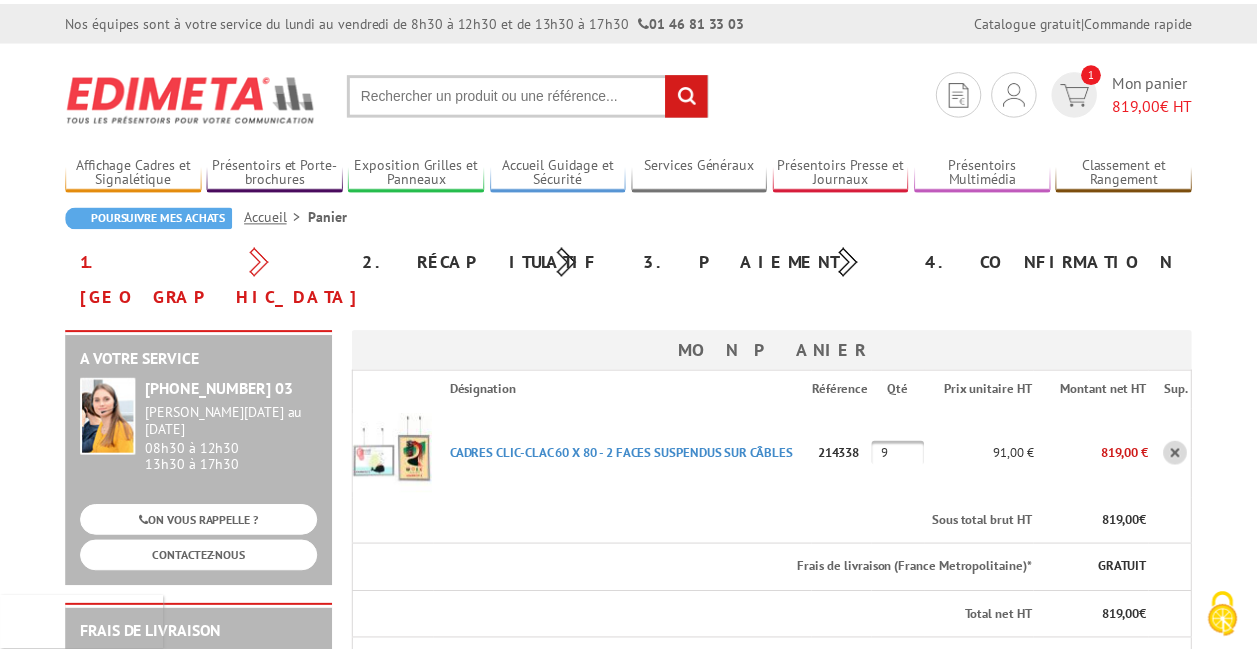 scroll, scrollTop: 0, scrollLeft: 0, axis: both 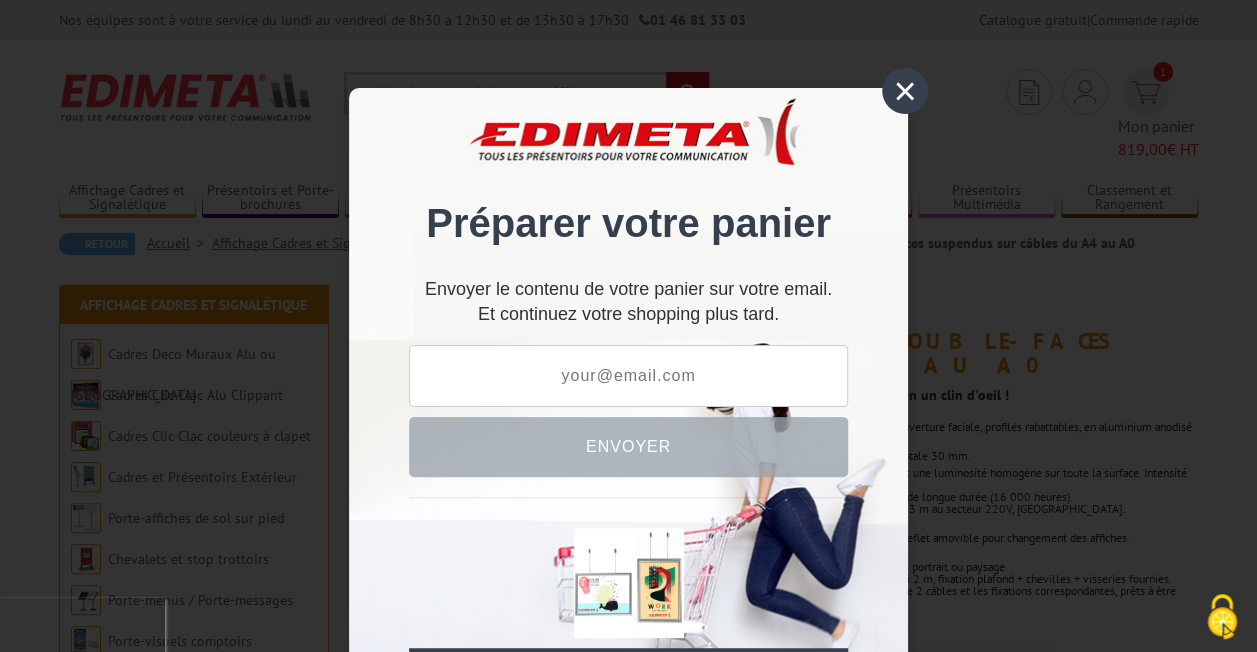 click on "×" at bounding box center [905, 91] 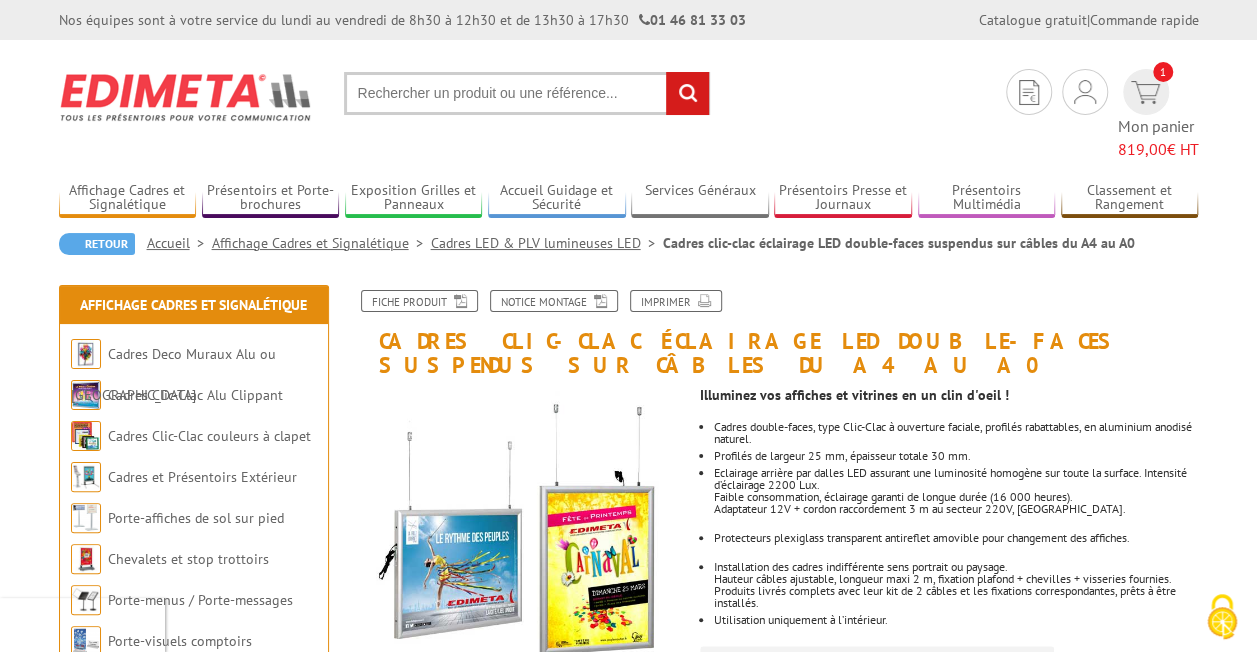 scroll, scrollTop: 0, scrollLeft: 0, axis: both 